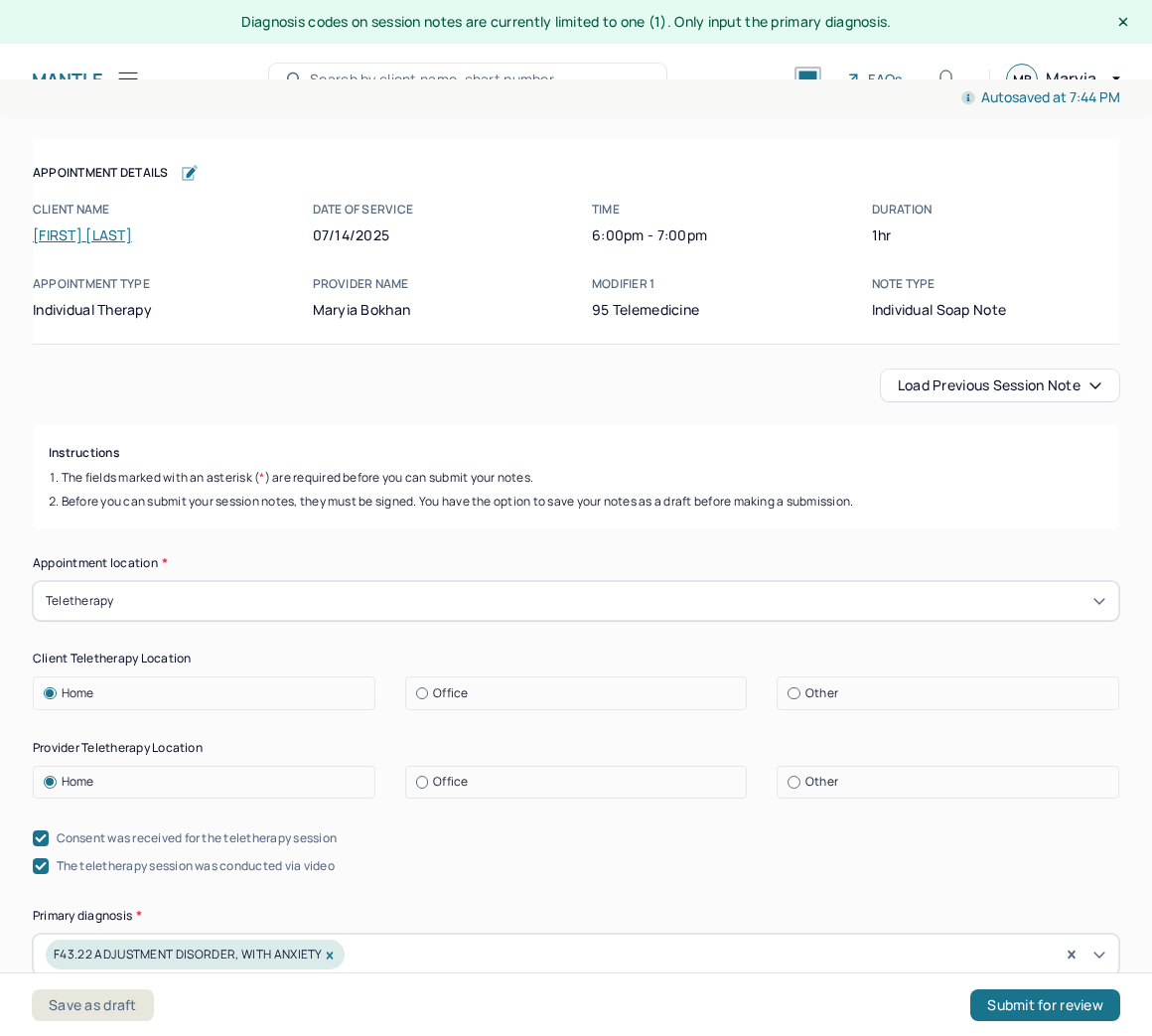 scroll, scrollTop: 36, scrollLeft: 0, axis: vertical 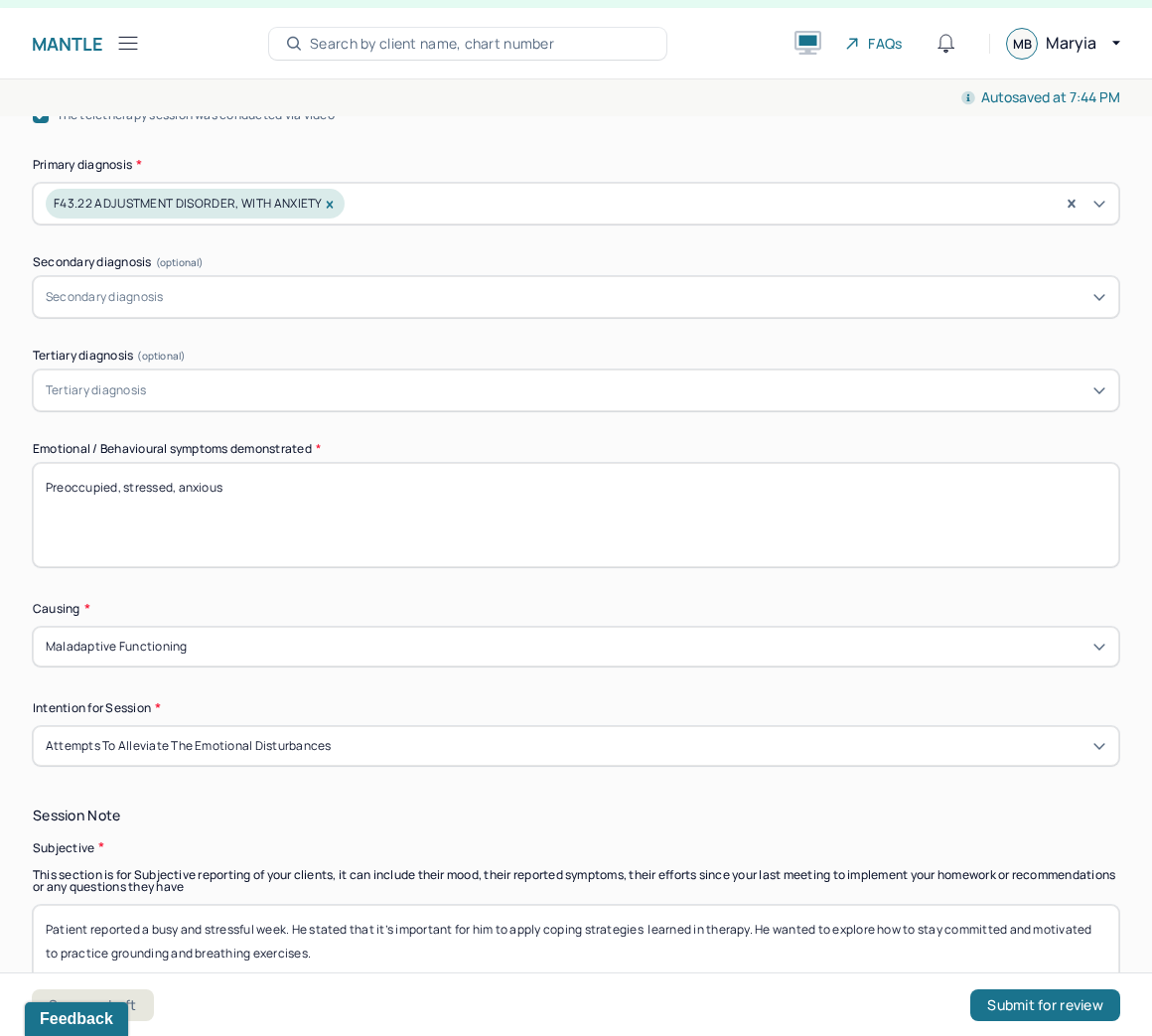 drag, startPoint x: 117, startPoint y: 481, endPoint x: -4, endPoint y: 468, distance: 121.69634 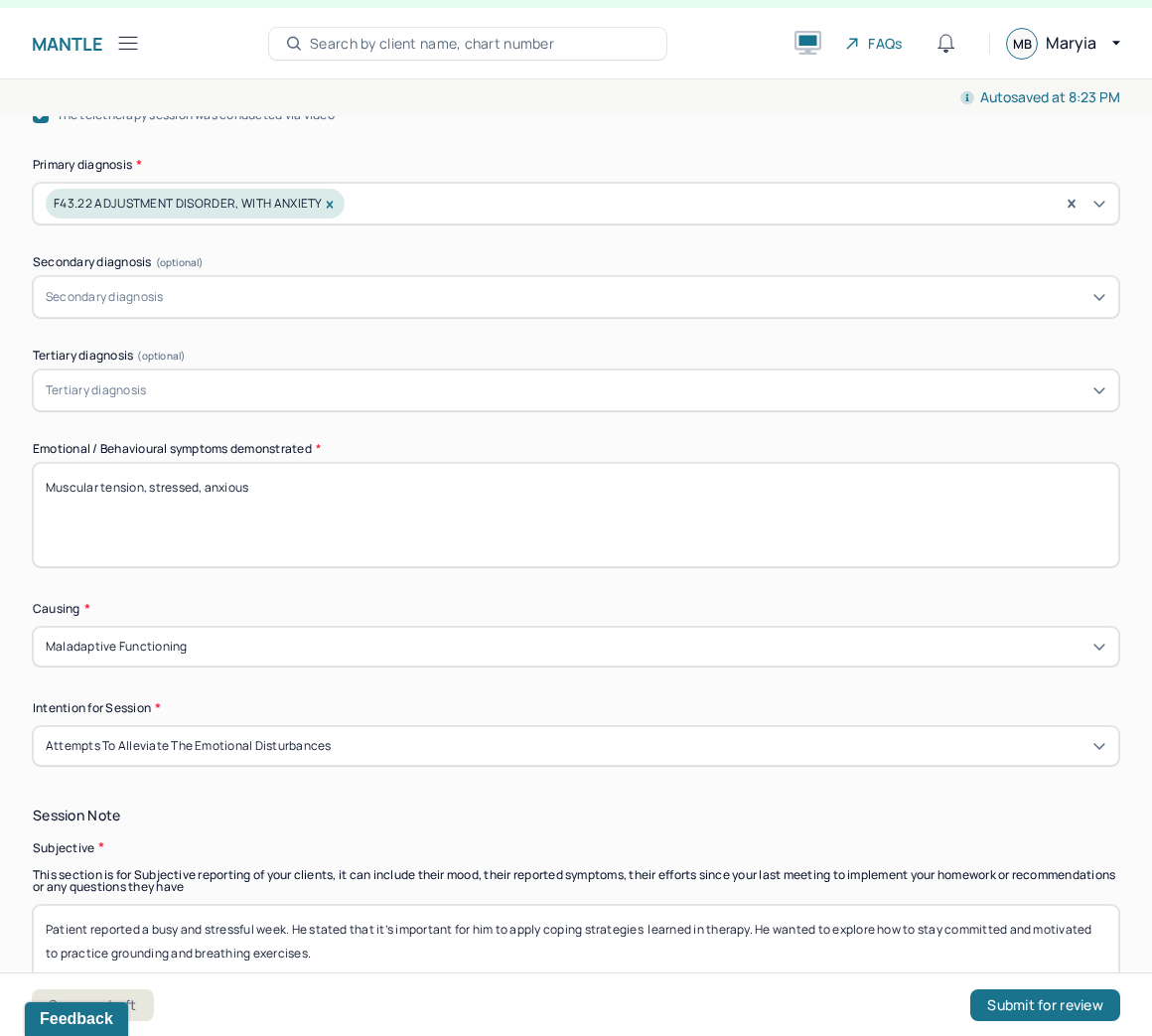 drag, startPoint x: 122, startPoint y: 482, endPoint x: 106, endPoint y: 490, distance: 17.888544 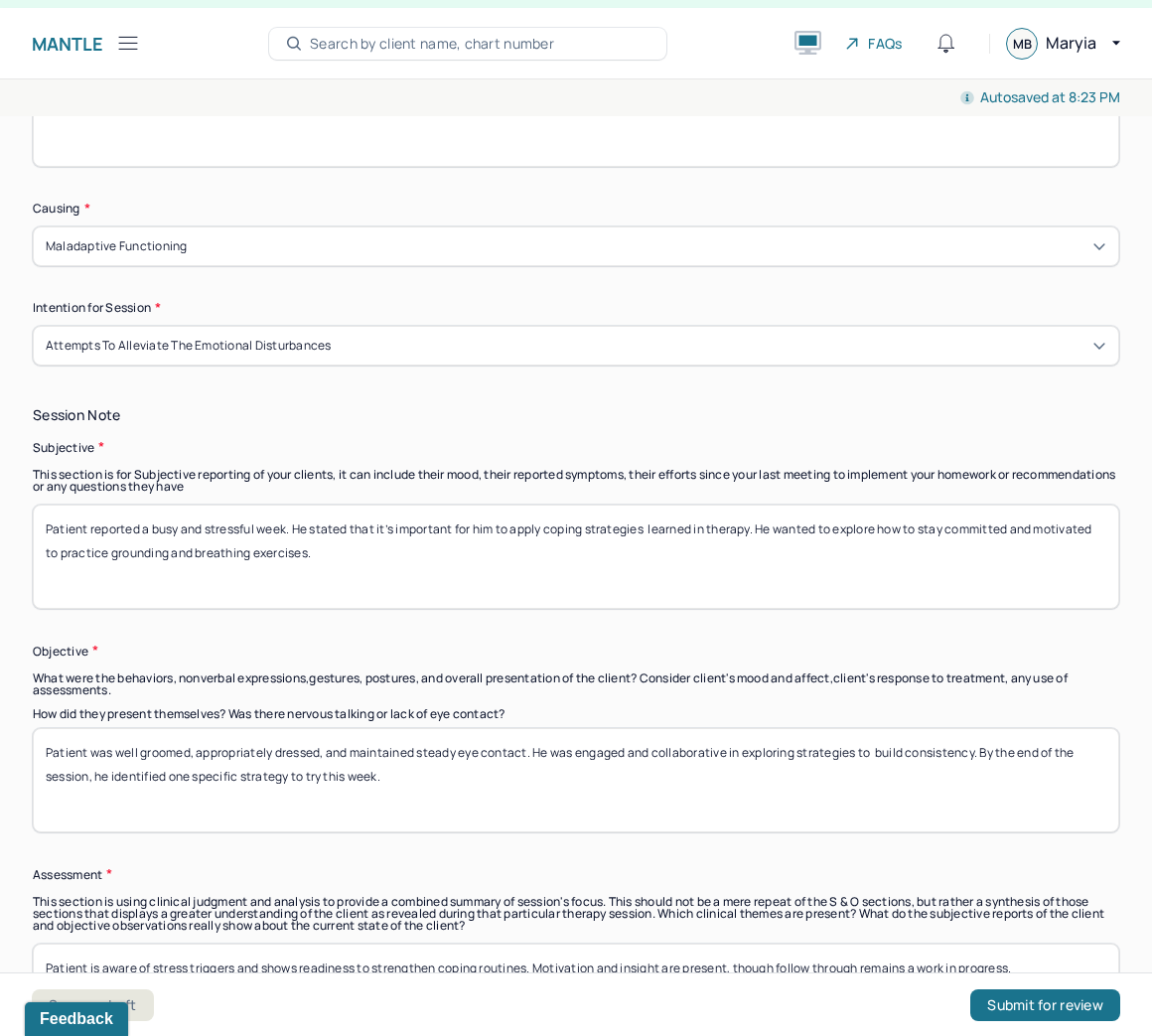 scroll, scrollTop: 1192, scrollLeft: 0, axis: vertical 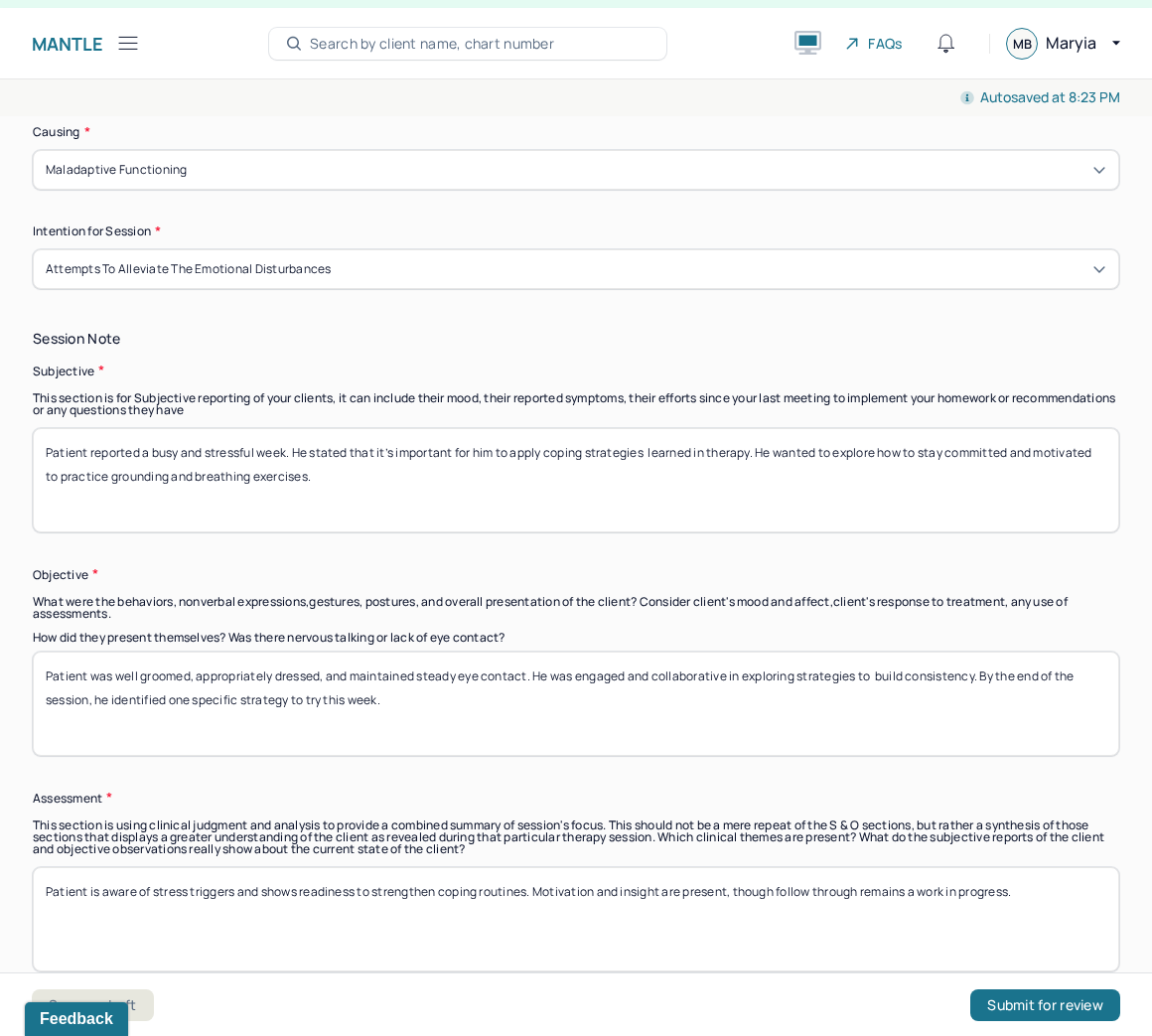 drag, startPoint x: 393, startPoint y: 493, endPoint x: -8, endPoint y: 350, distance: 425.73466 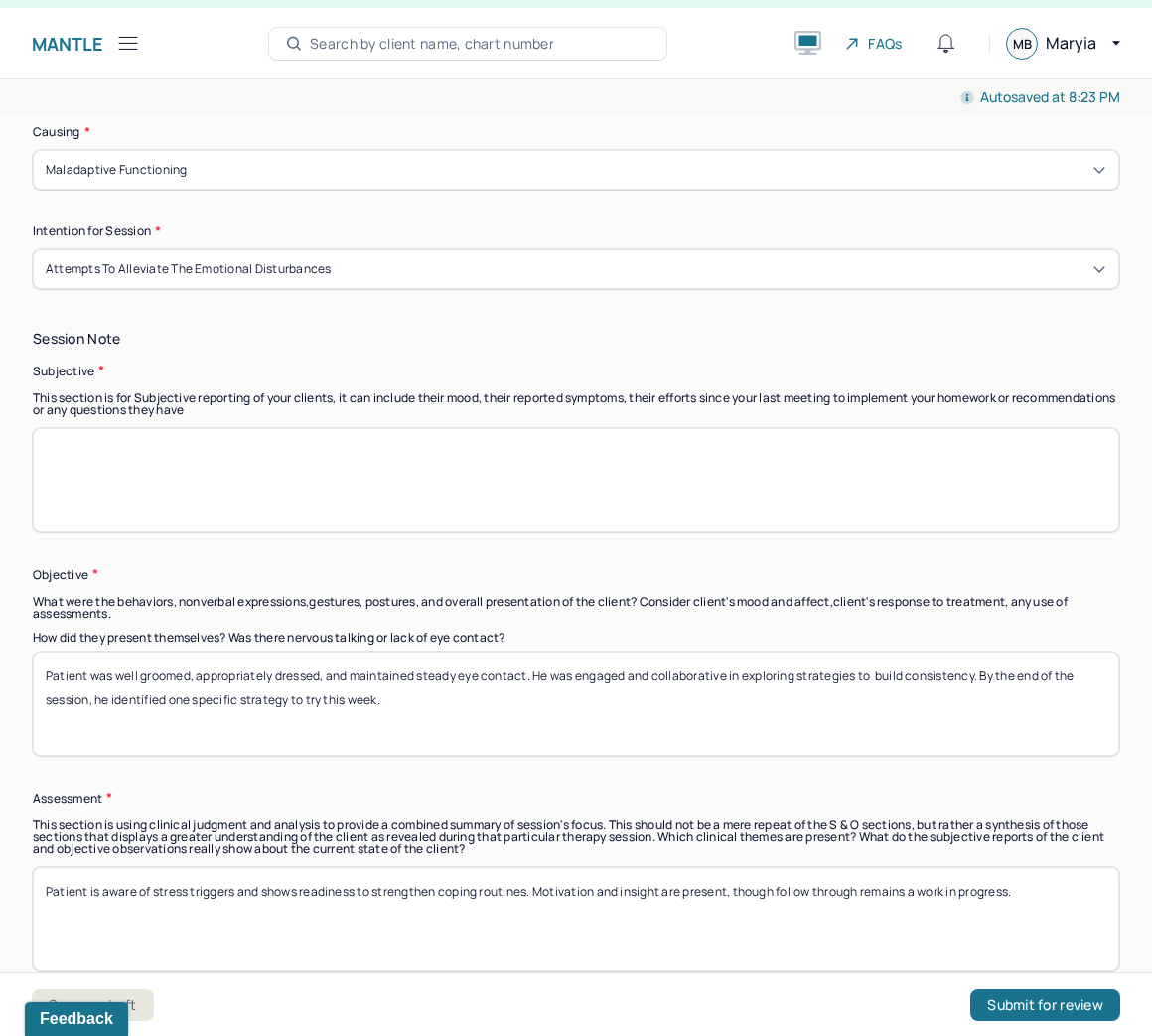 type 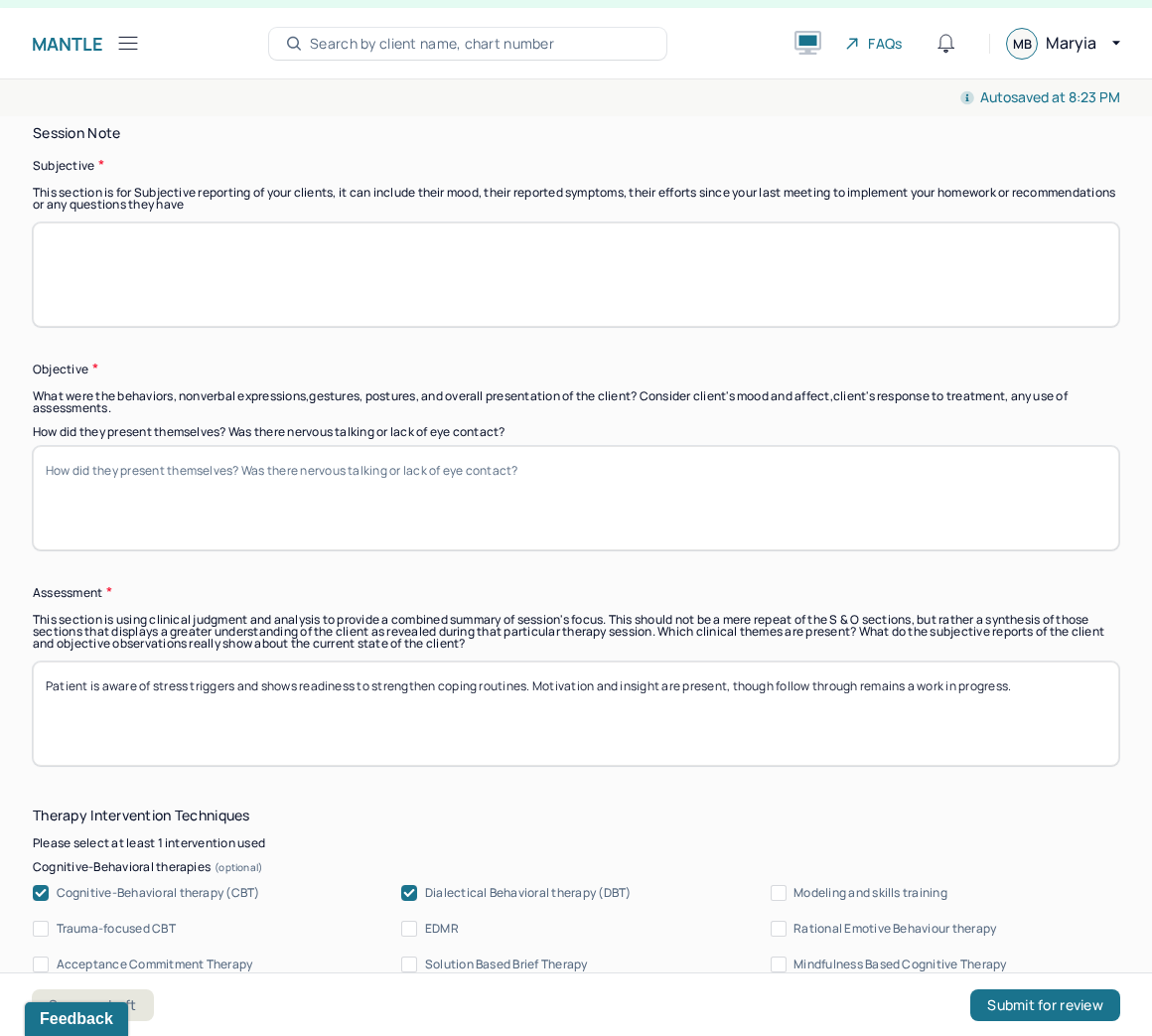 scroll, scrollTop: 1430, scrollLeft: 0, axis: vertical 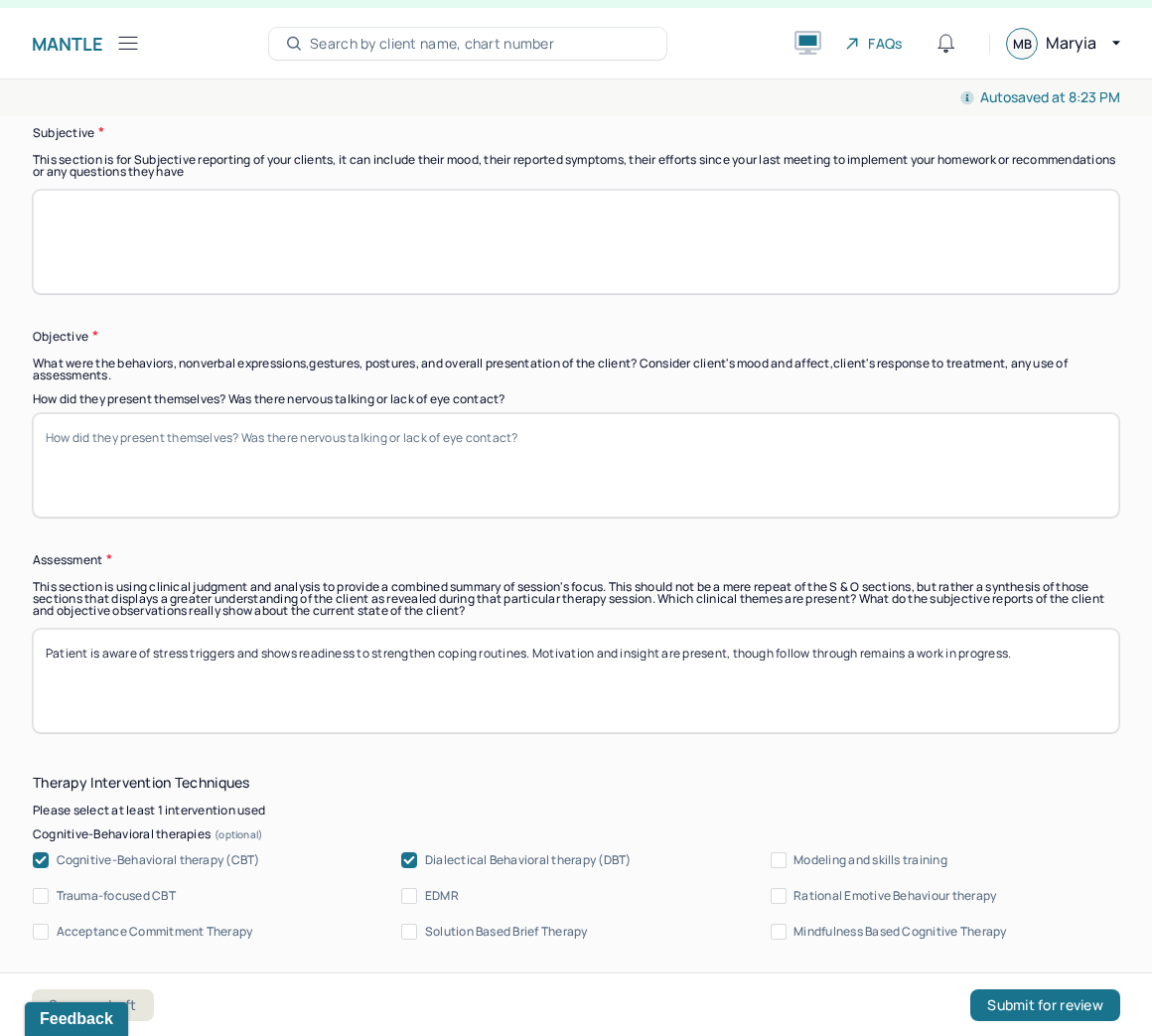 type 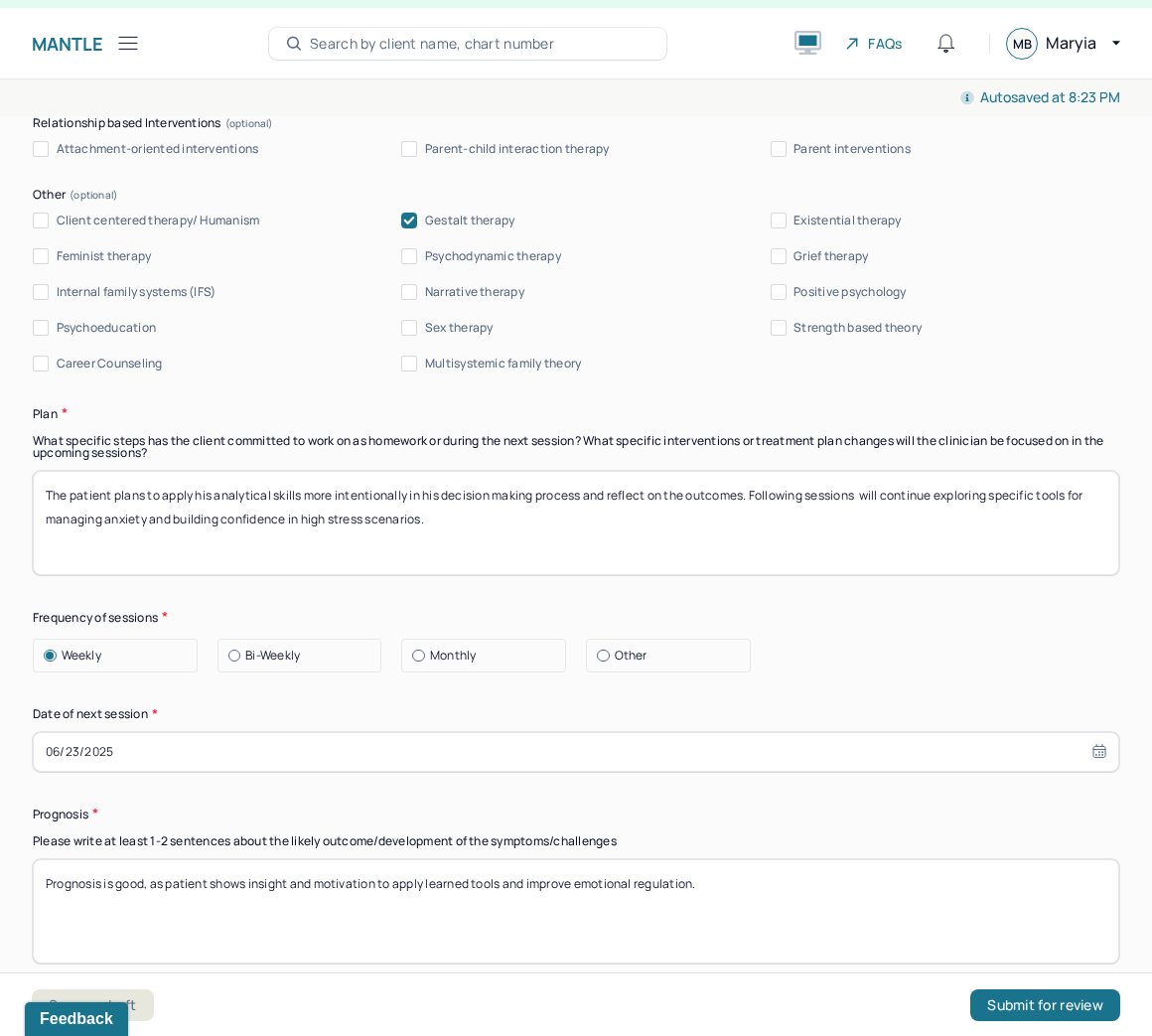 scroll, scrollTop: 2304, scrollLeft: 0, axis: vertical 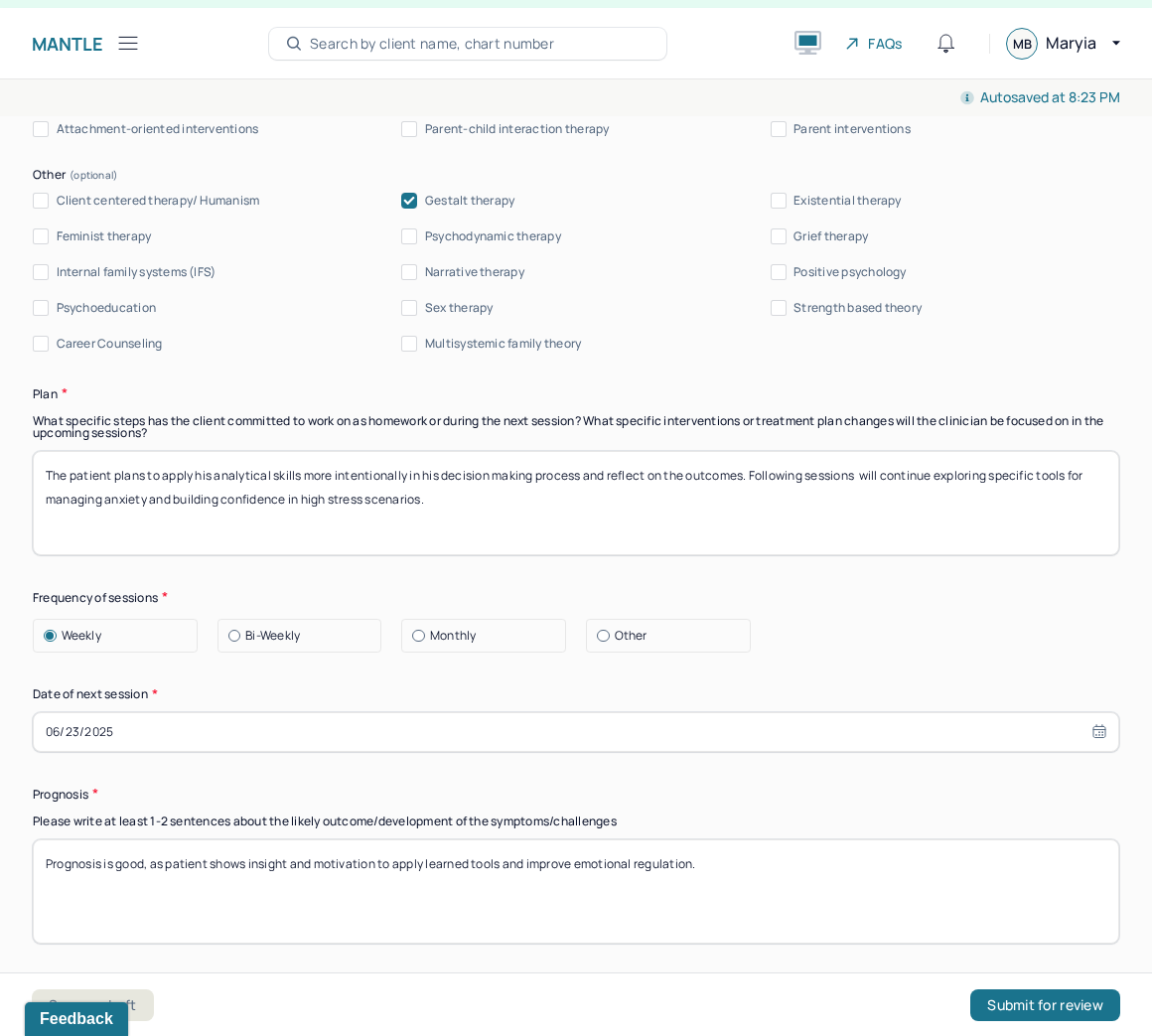 type 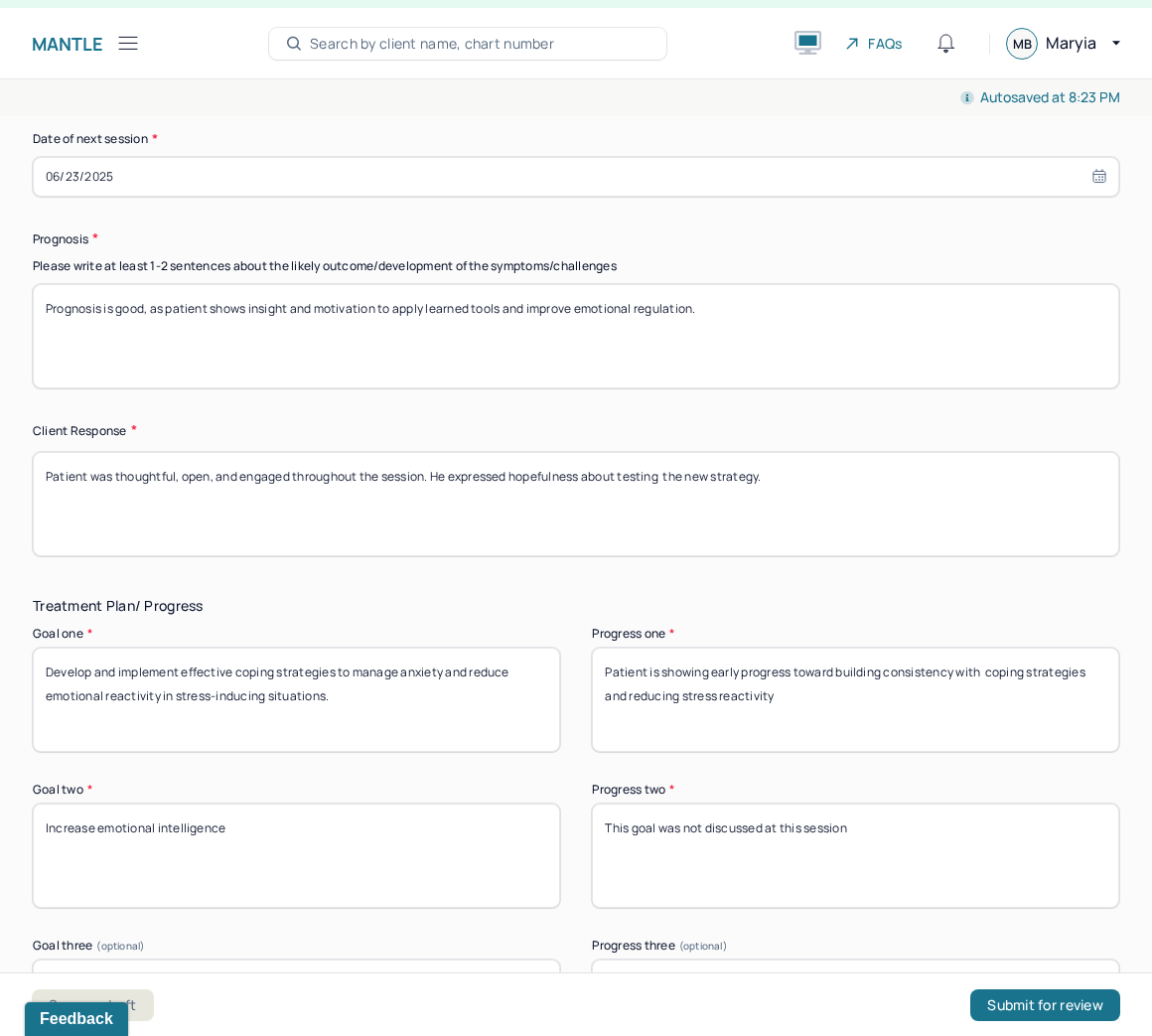scroll, scrollTop: 2861, scrollLeft: 0, axis: vertical 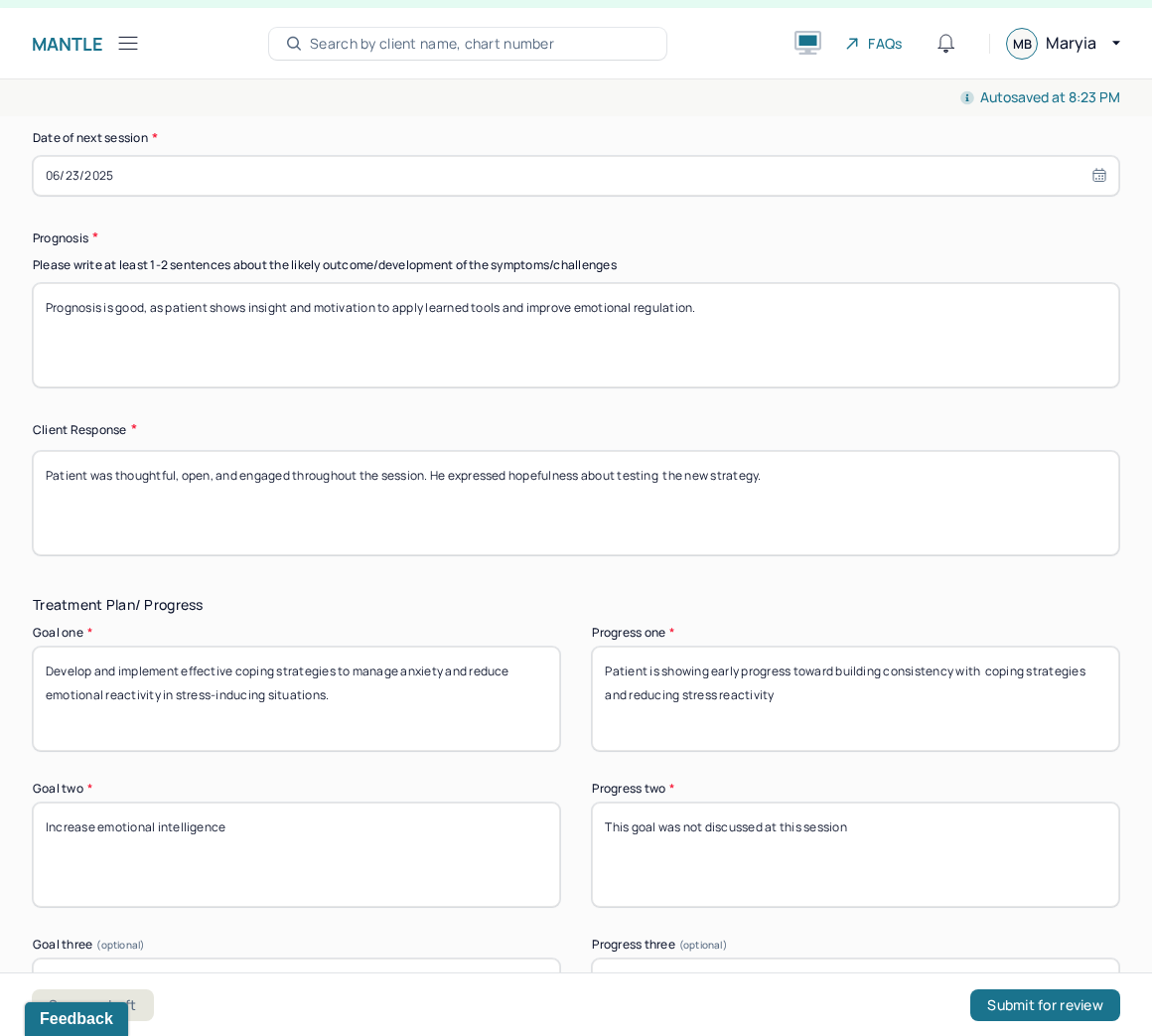 type 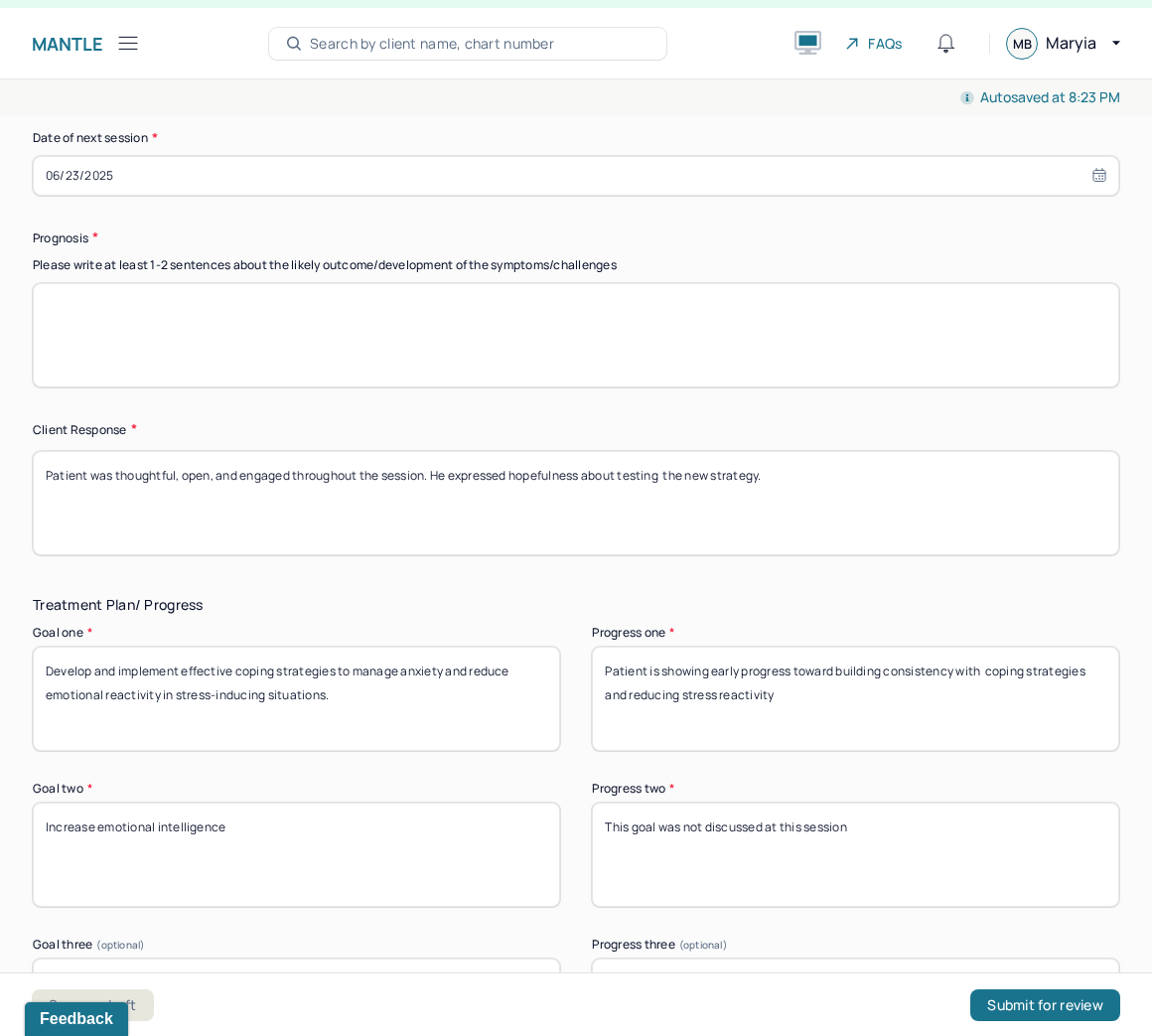type 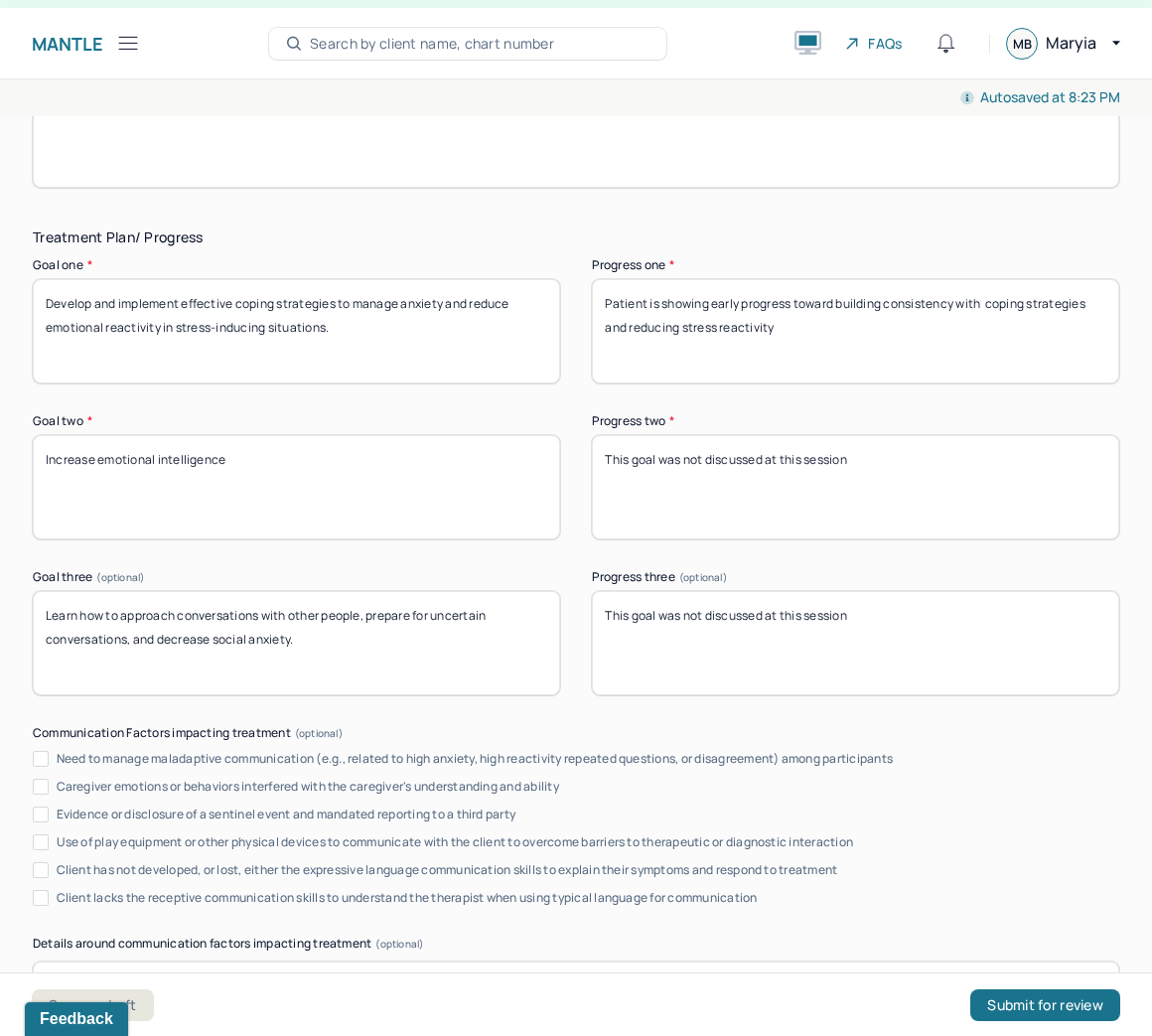 scroll, scrollTop: 3258, scrollLeft: 0, axis: vertical 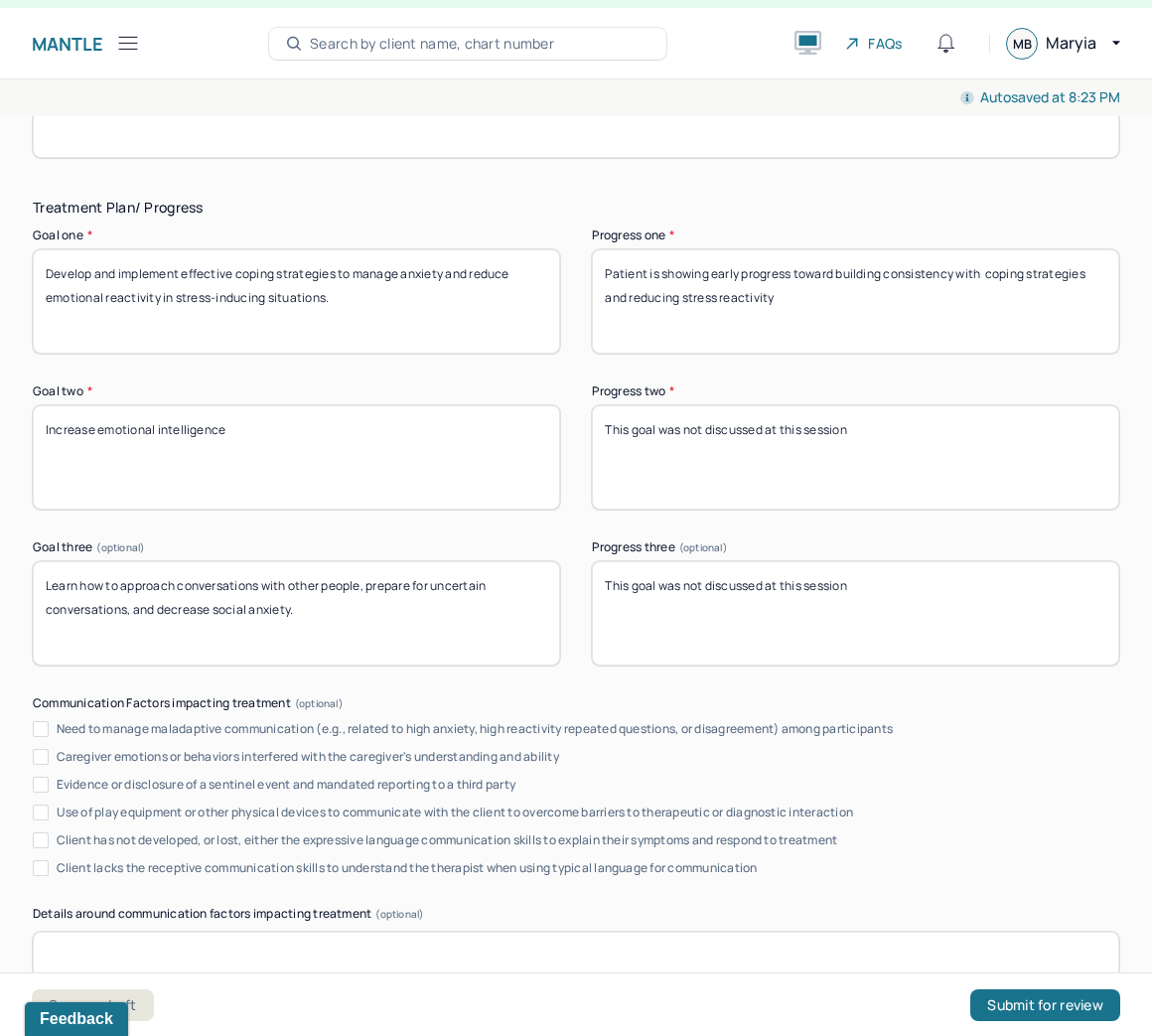 type 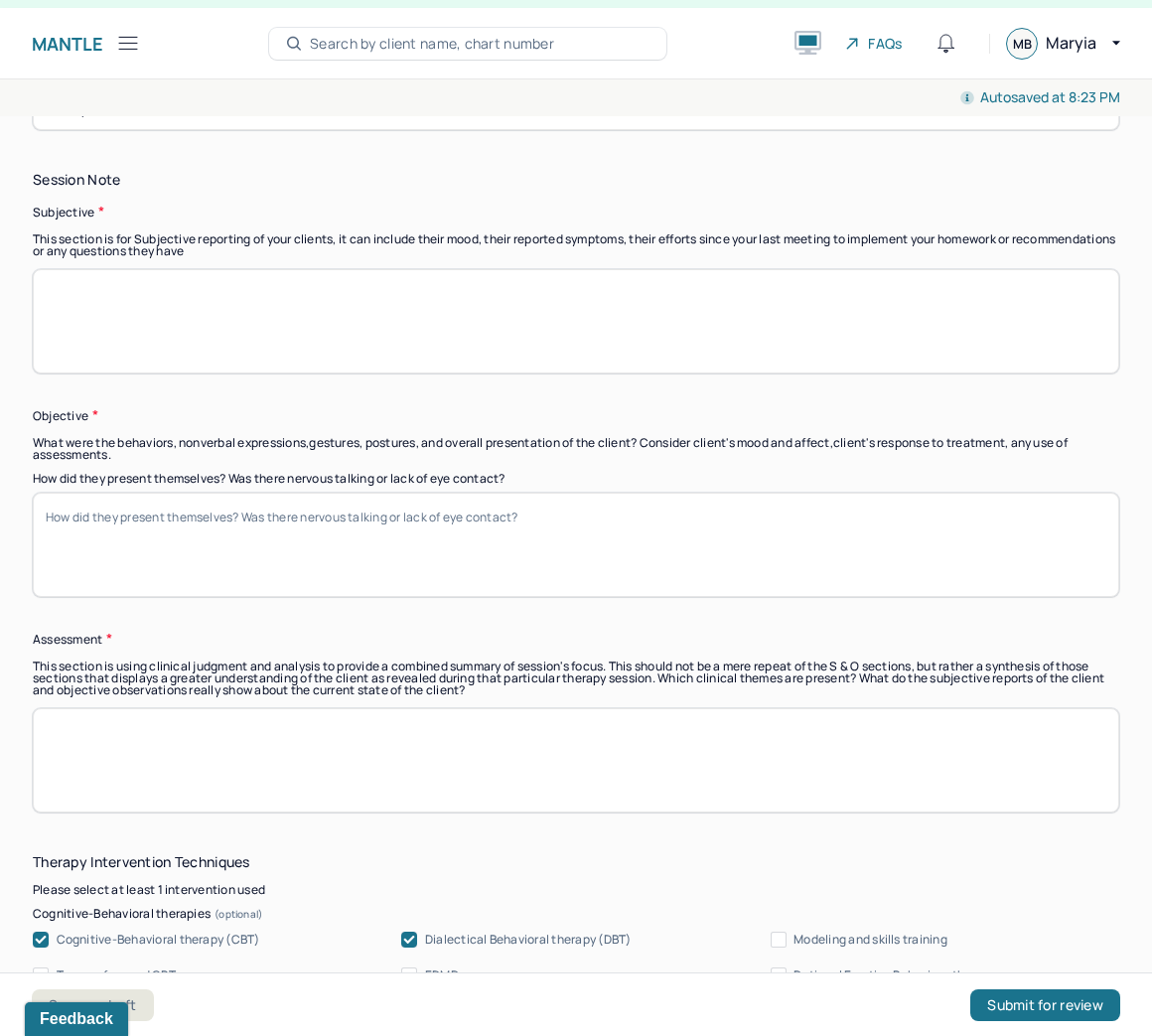 scroll, scrollTop: 1351, scrollLeft: 0, axis: vertical 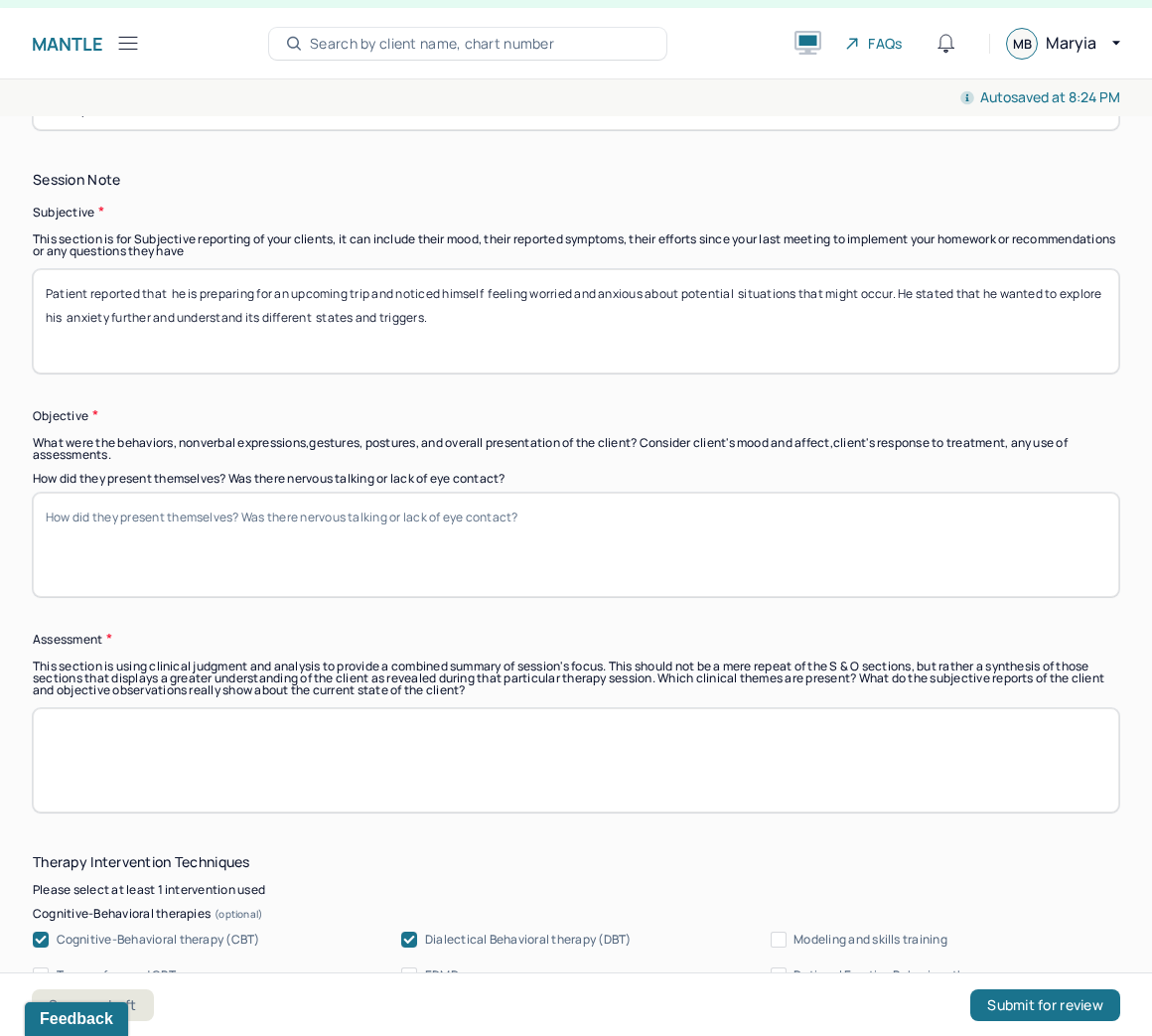 type on "Patient reported that  he is preparing for an upcoming trip and noticed himself  feeling worried and anxious about potential  situations that might occur. He stated that he wanted to explore his  anxiety further and understand its different  states and triggers." 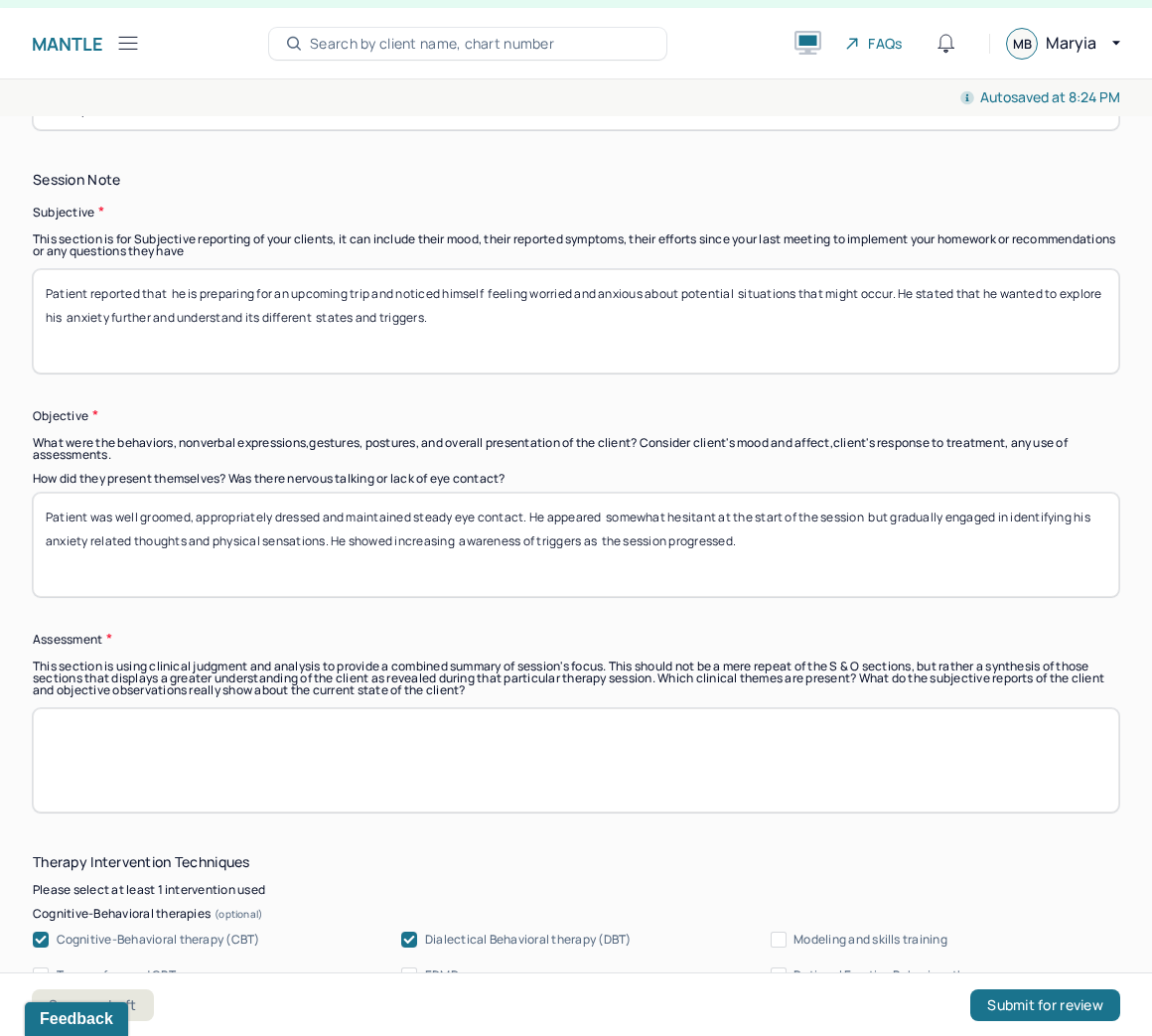 type on "Patient was well groomed, appropriately dressed and maintained steady eye contact. He appeared  somewhat hesitant at the start of the session  but gradually engaged in identifying his anxiety related thoughts and physical sensations. He showed increasing  awareness of triggers as  the session progressed." 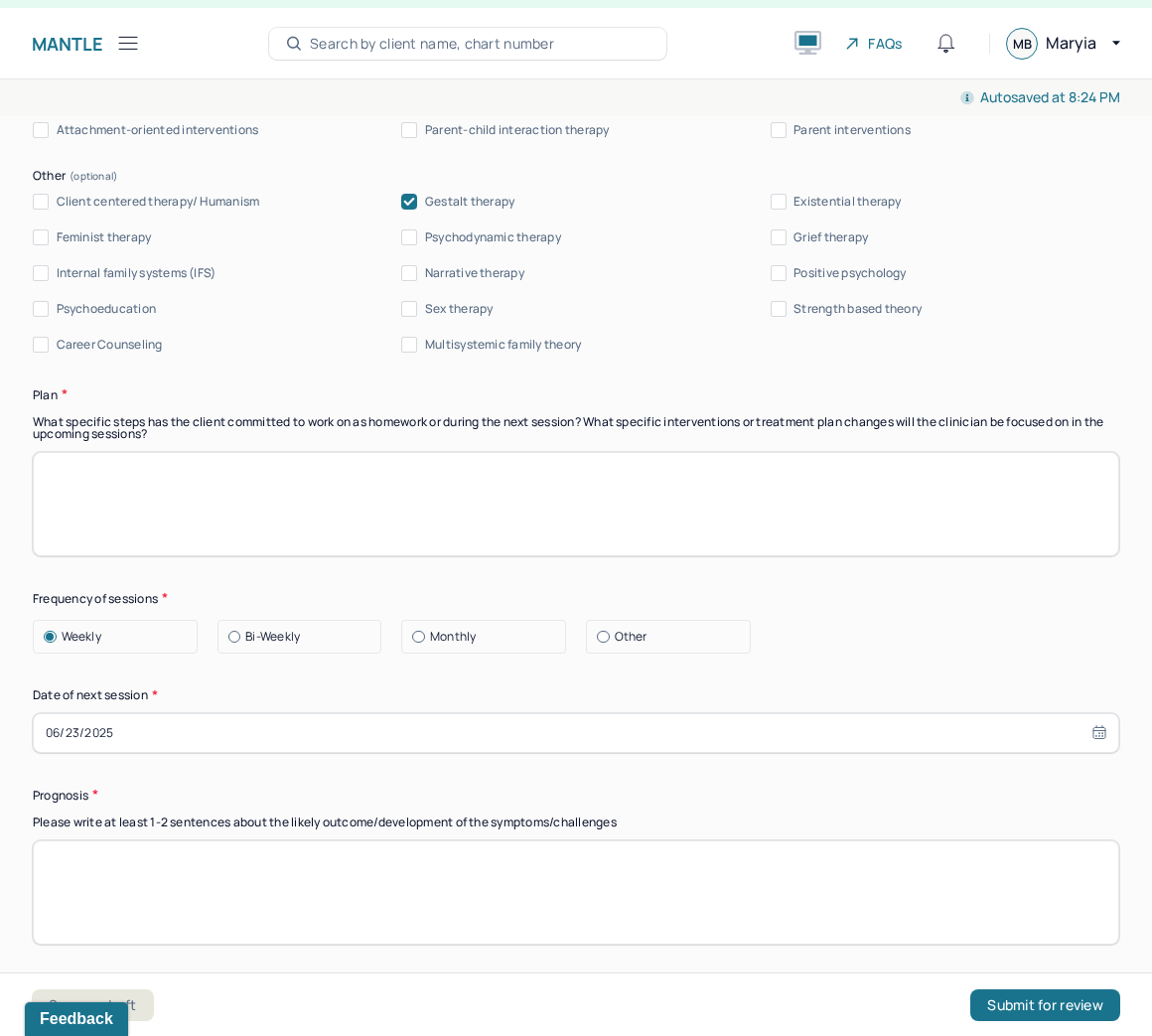 scroll, scrollTop: 2304, scrollLeft: 0, axis: vertical 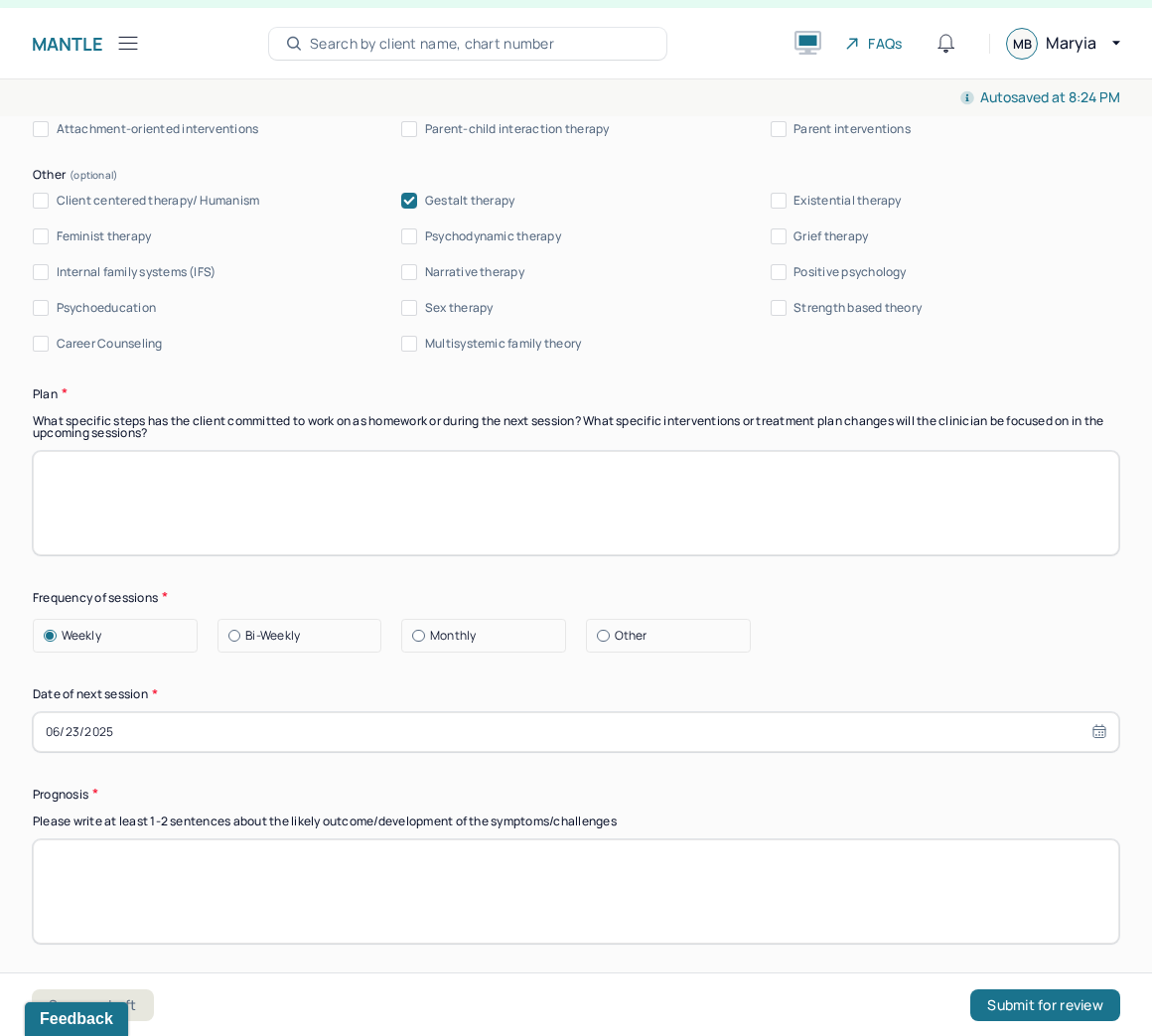 type on "Patient is experiencing anticipatory anxiety connected to future uncertainty.  His willingness to reflect and  identify internal states indicates growing emotional  insight and readiness to continue building coping skills." 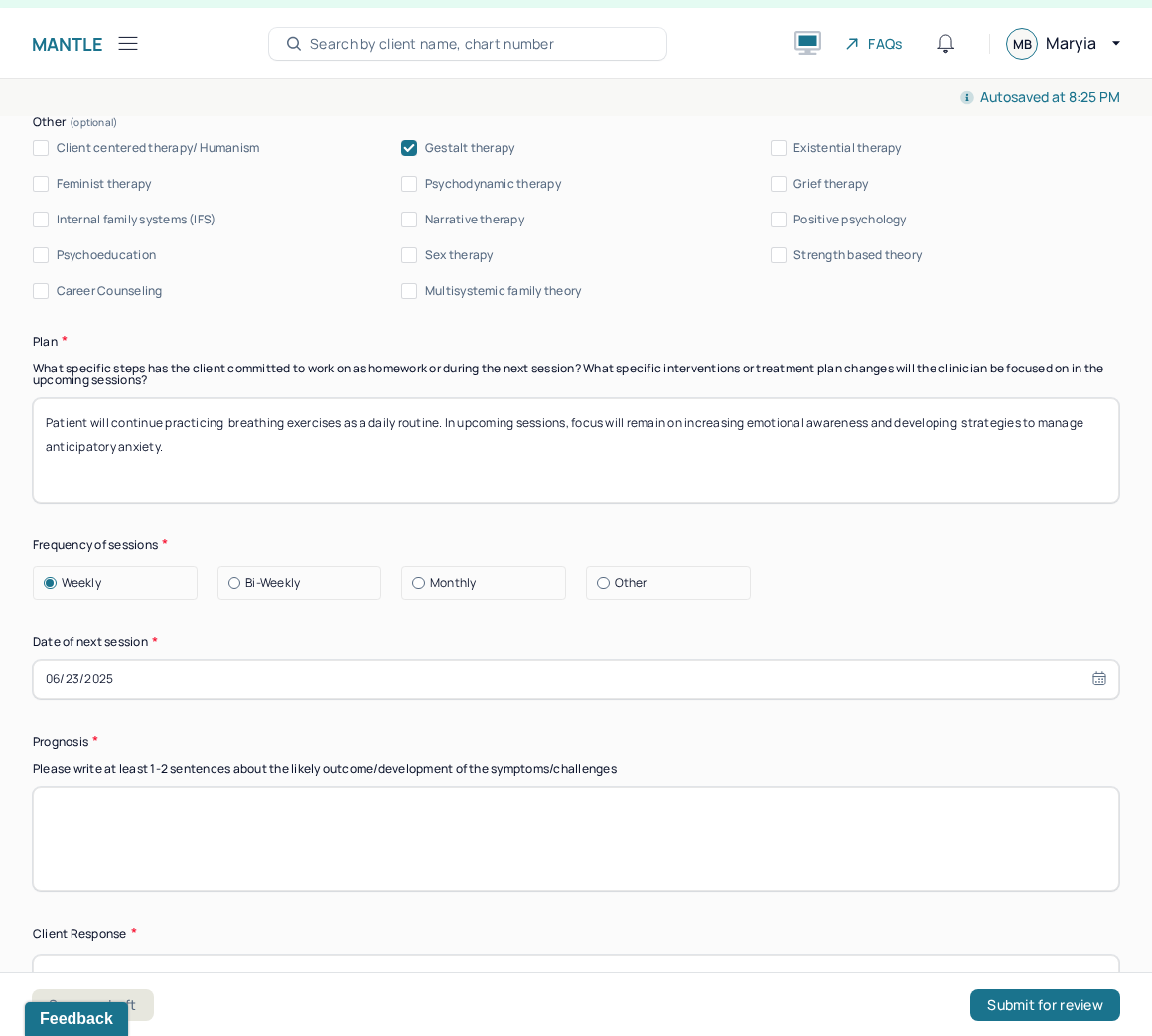 scroll, scrollTop: 2384, scrollLeft: 0, axis: vertical 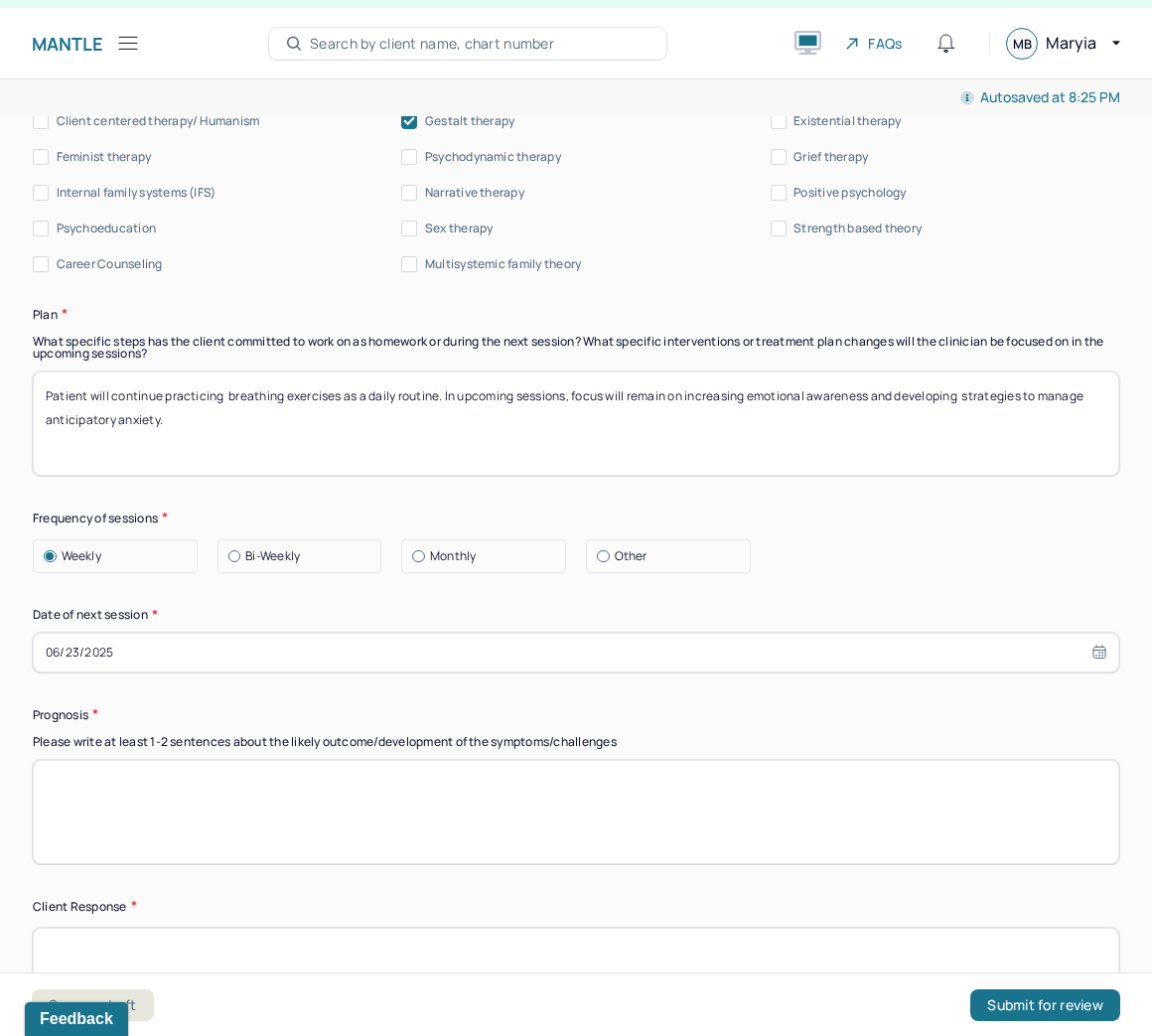 type on "Patient will continue practicing  breathing exercises as a daily routine. In upcoming sessions, focus will remain on increasing emotional awareness and developing  strategies to manage anticipatory anxiety." 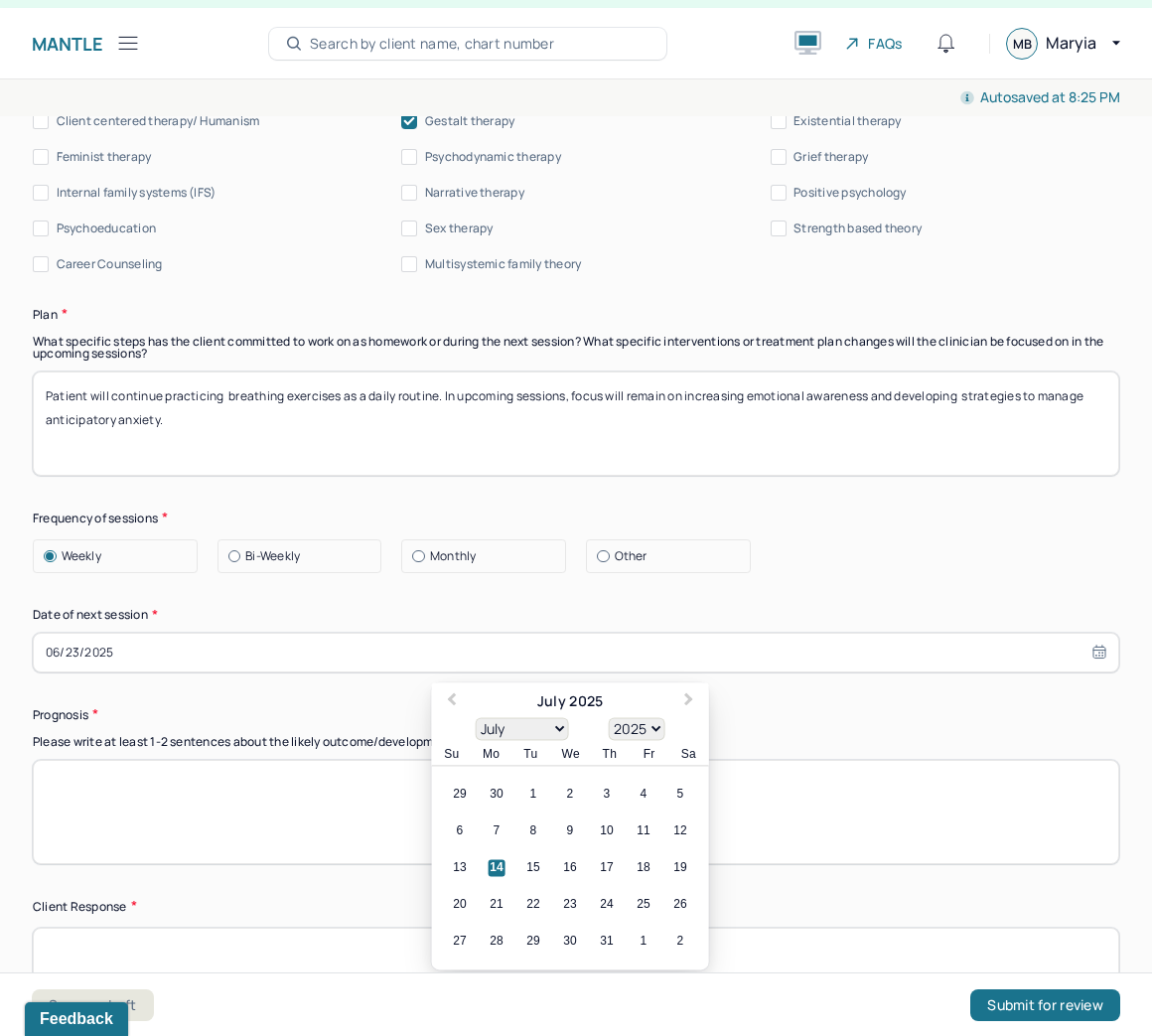 click on "06/23/2025" at bounding box center (576, 653) 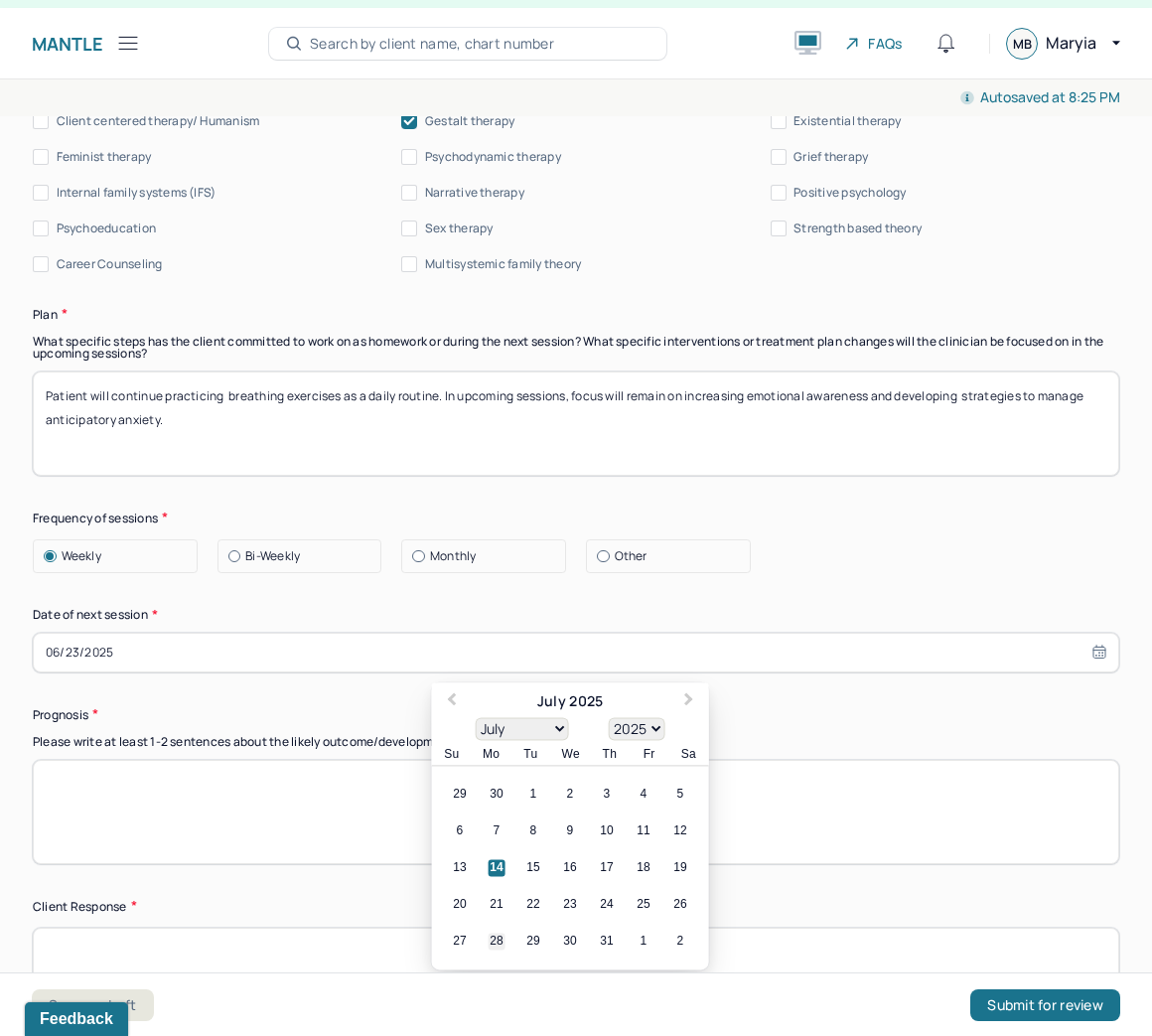 click on "28" at bounding box center (497, 941) 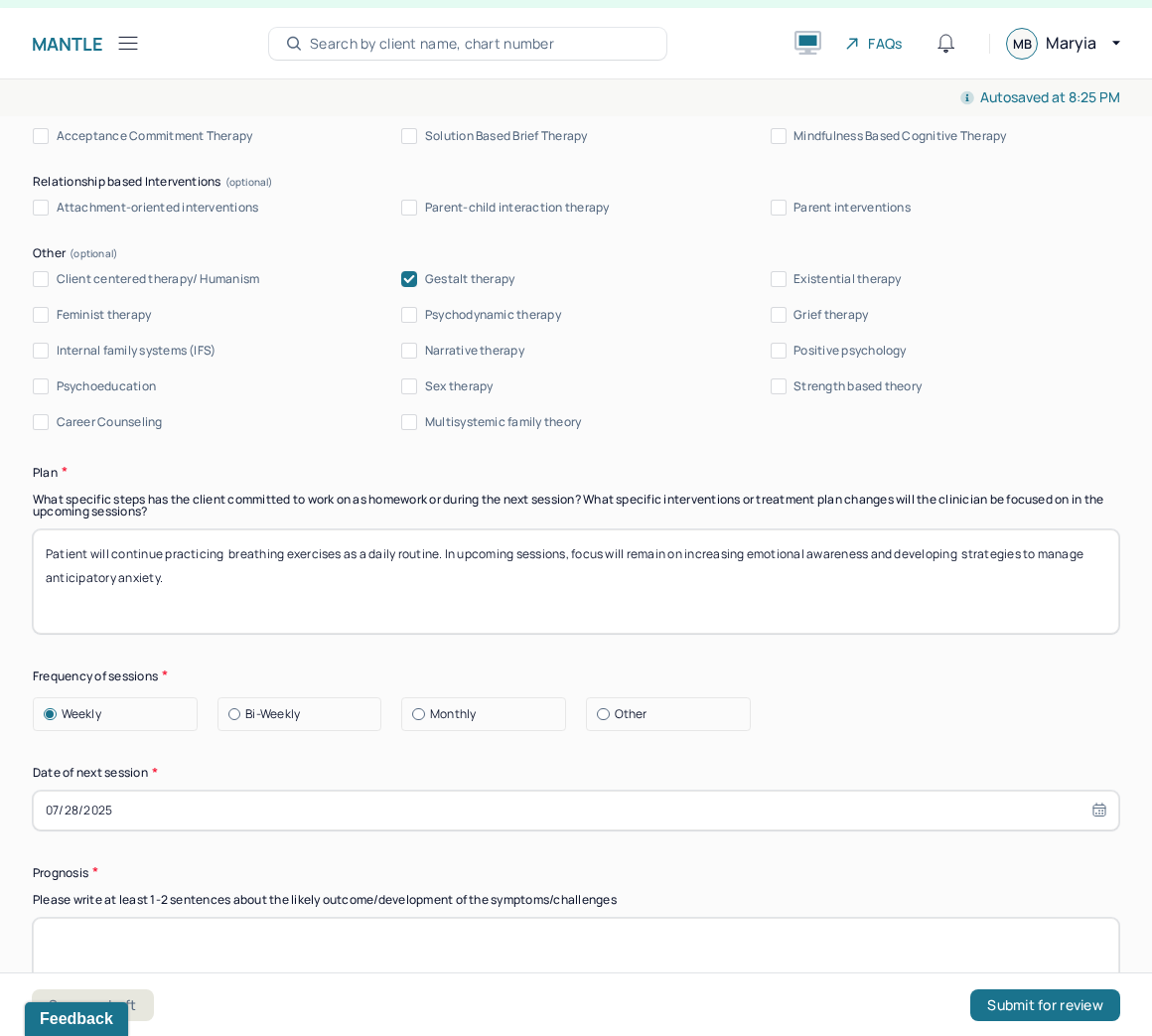 scroll, scrollTop: 2225, scrollLeft: 0, axis: vertical 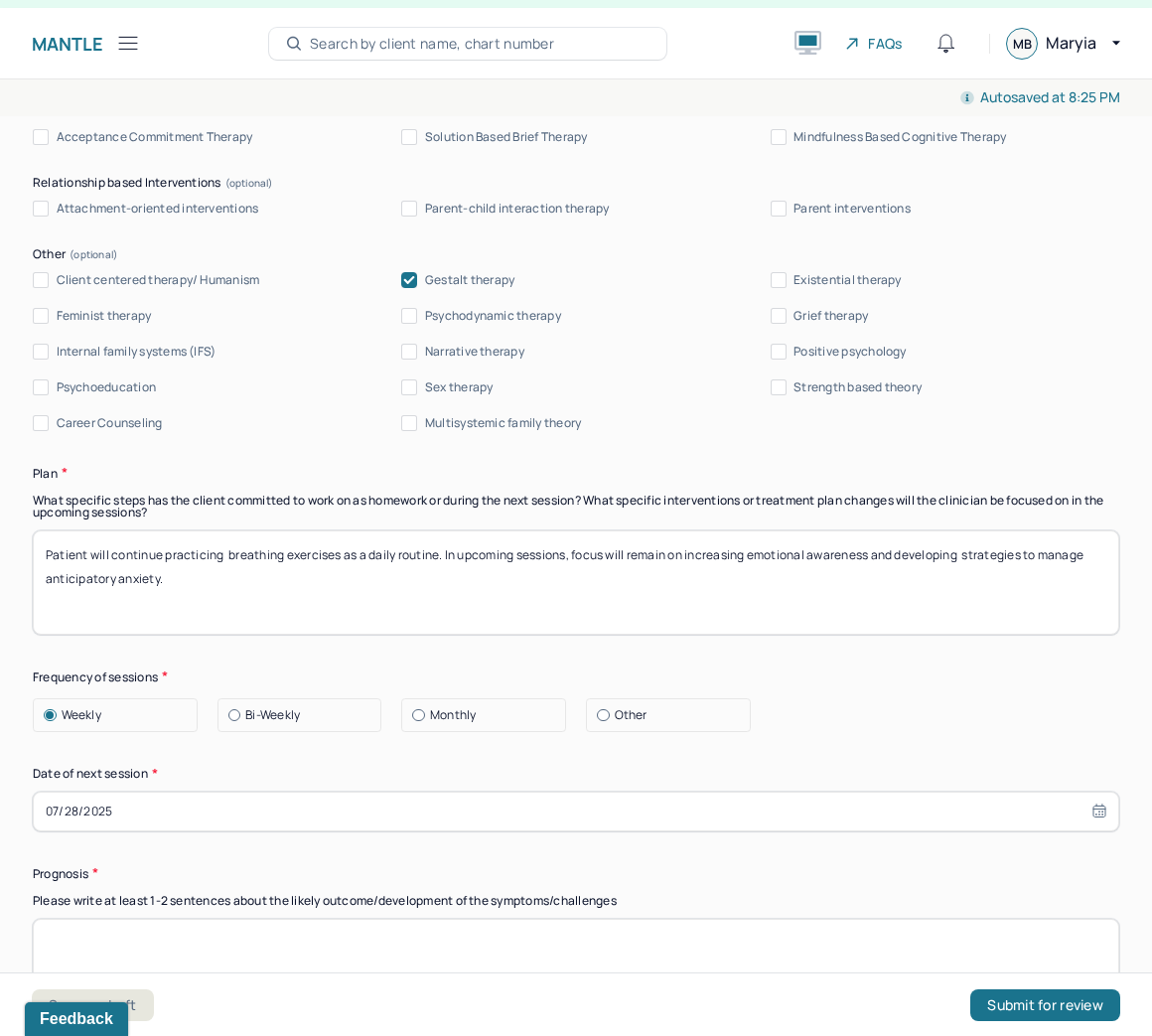 select on "6" 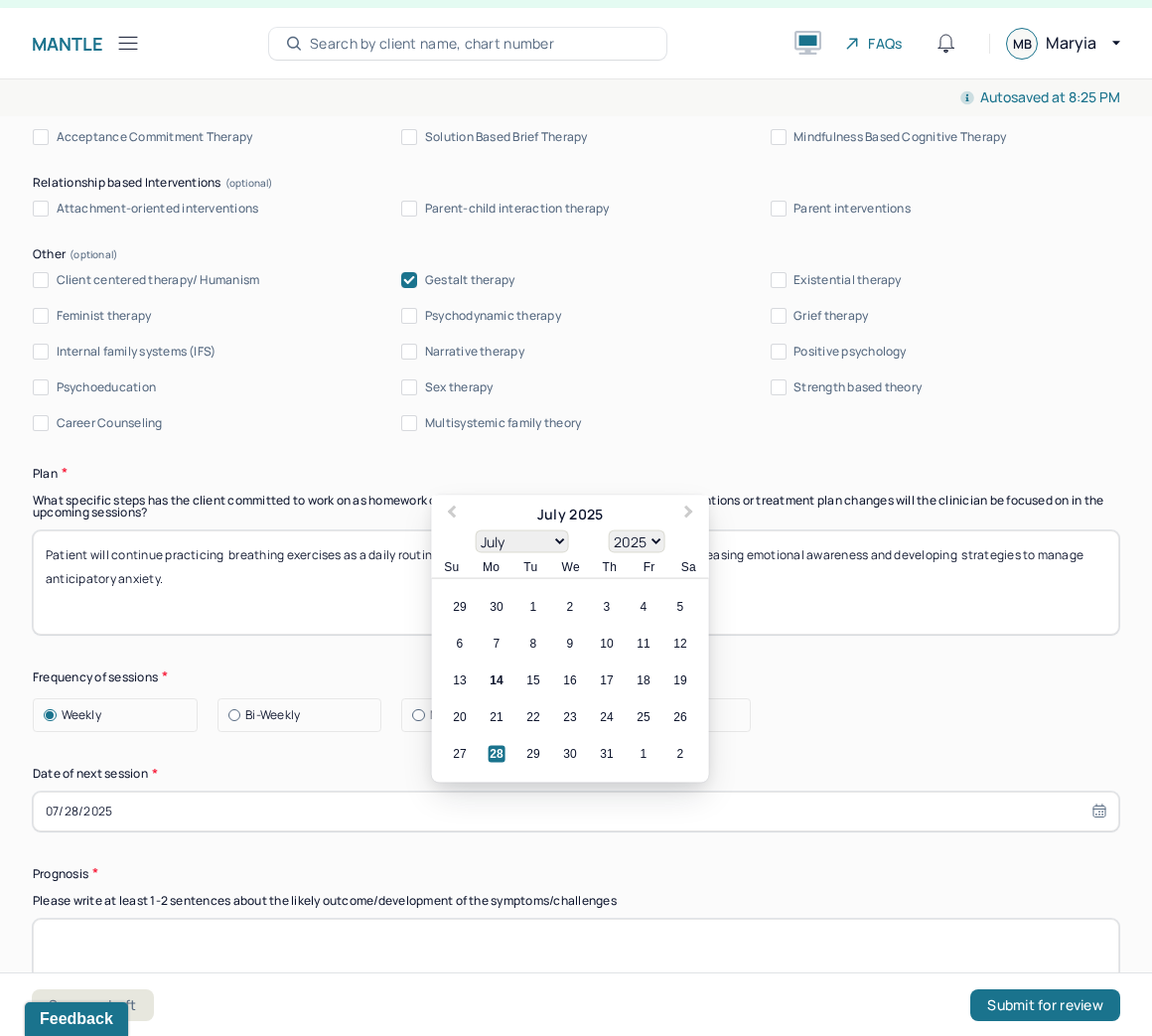 click on "28" at bounding box center [497, 753] 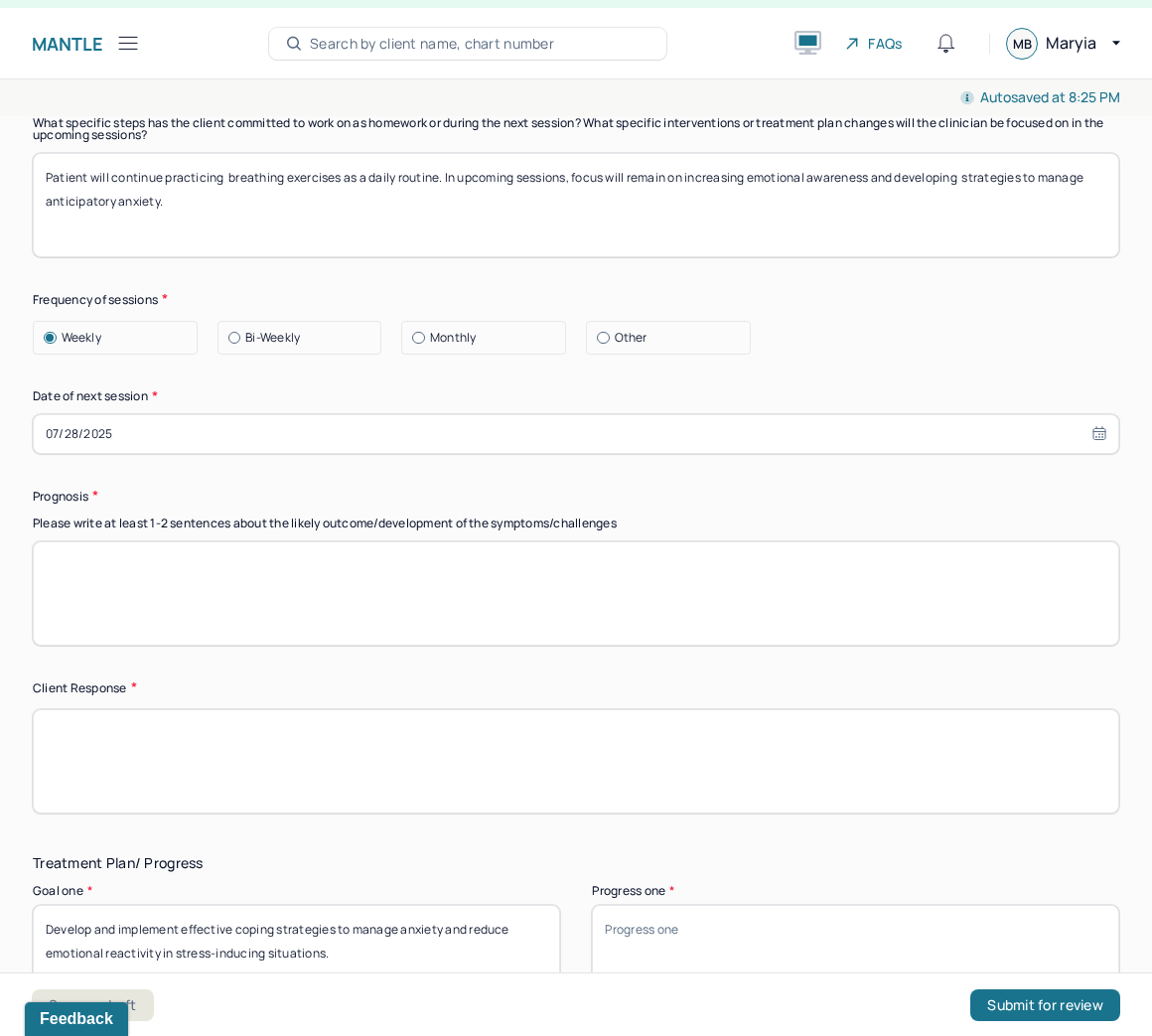 scroll, scrollTop: 2622, scrollLeft: 0, axis: vertical 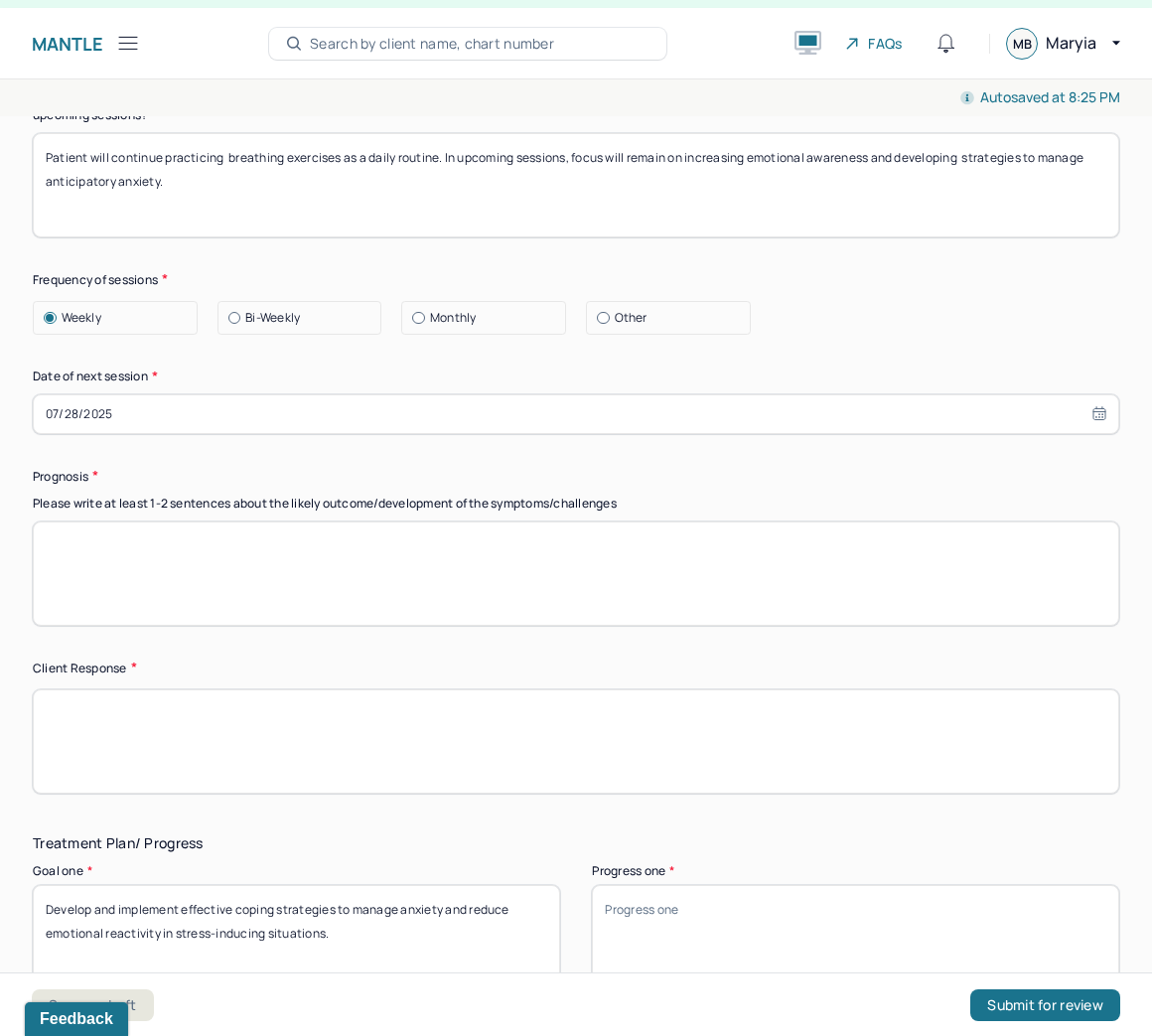 click at bounding box center [576, 573] 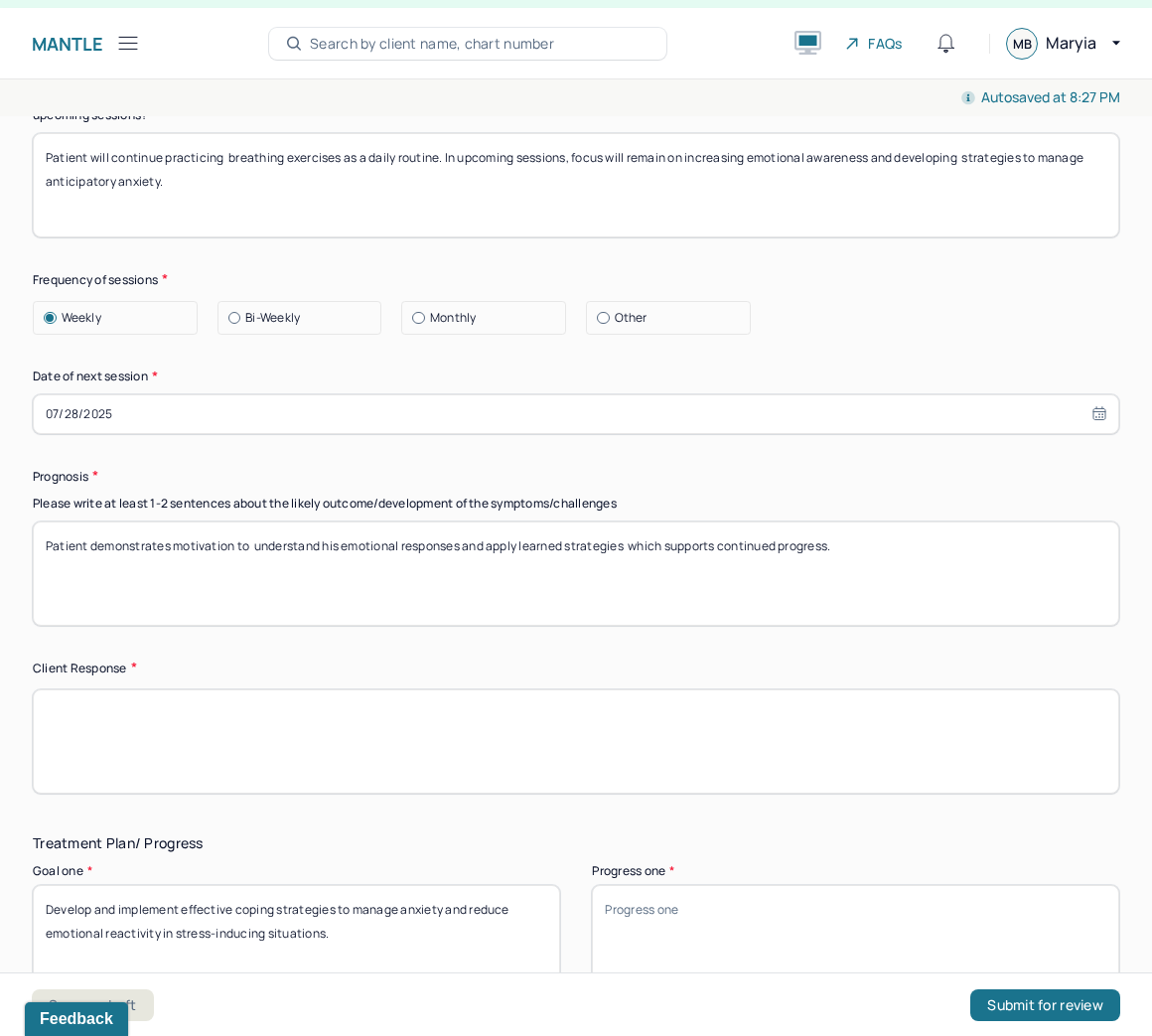 type on "Patient demonstrates motivation to  understand his emotional responses and apply learned strategies  which supports continued progress." 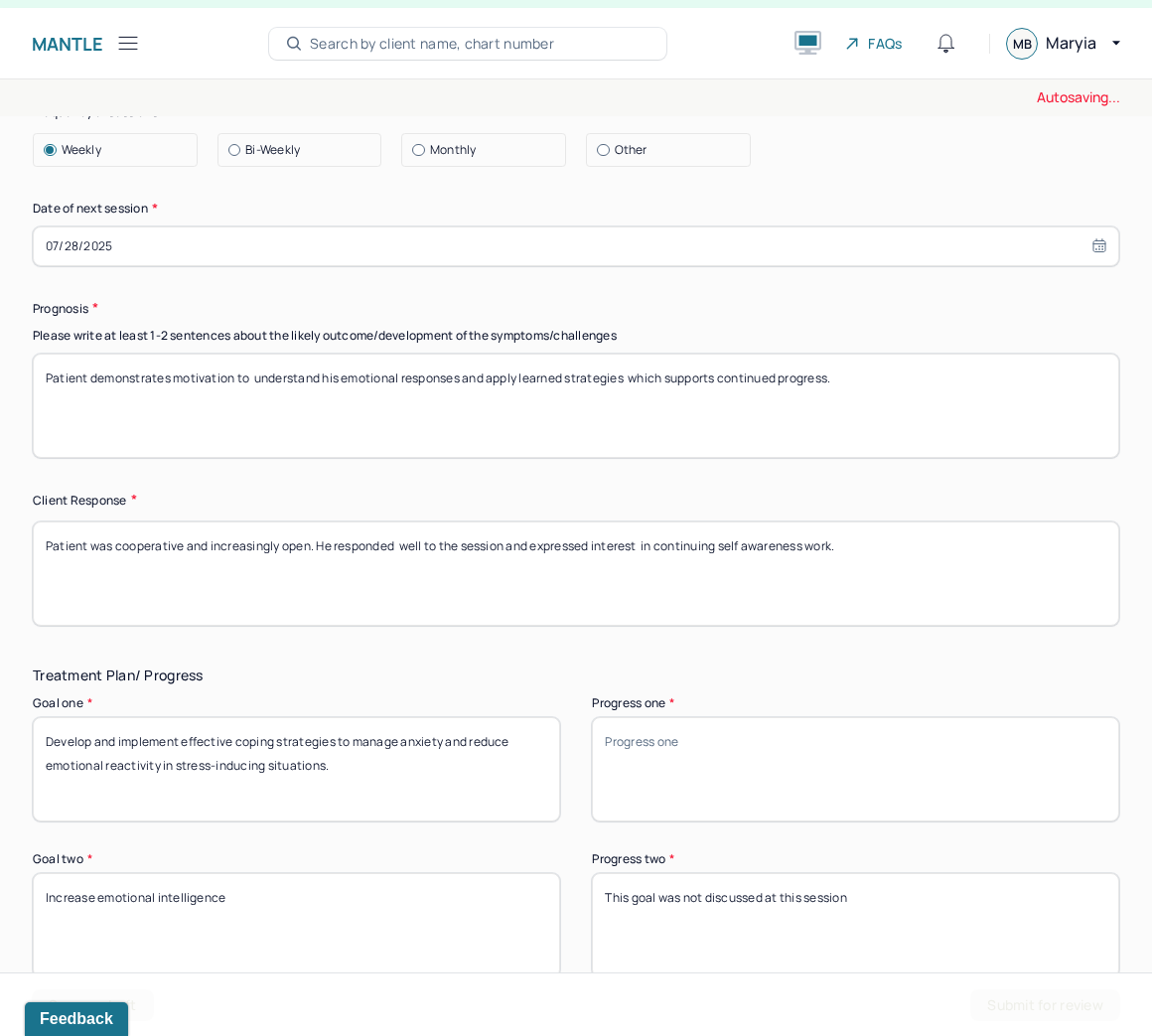 scroll, scrollTop: 2861, scrollLeft: 0, axis: vertical 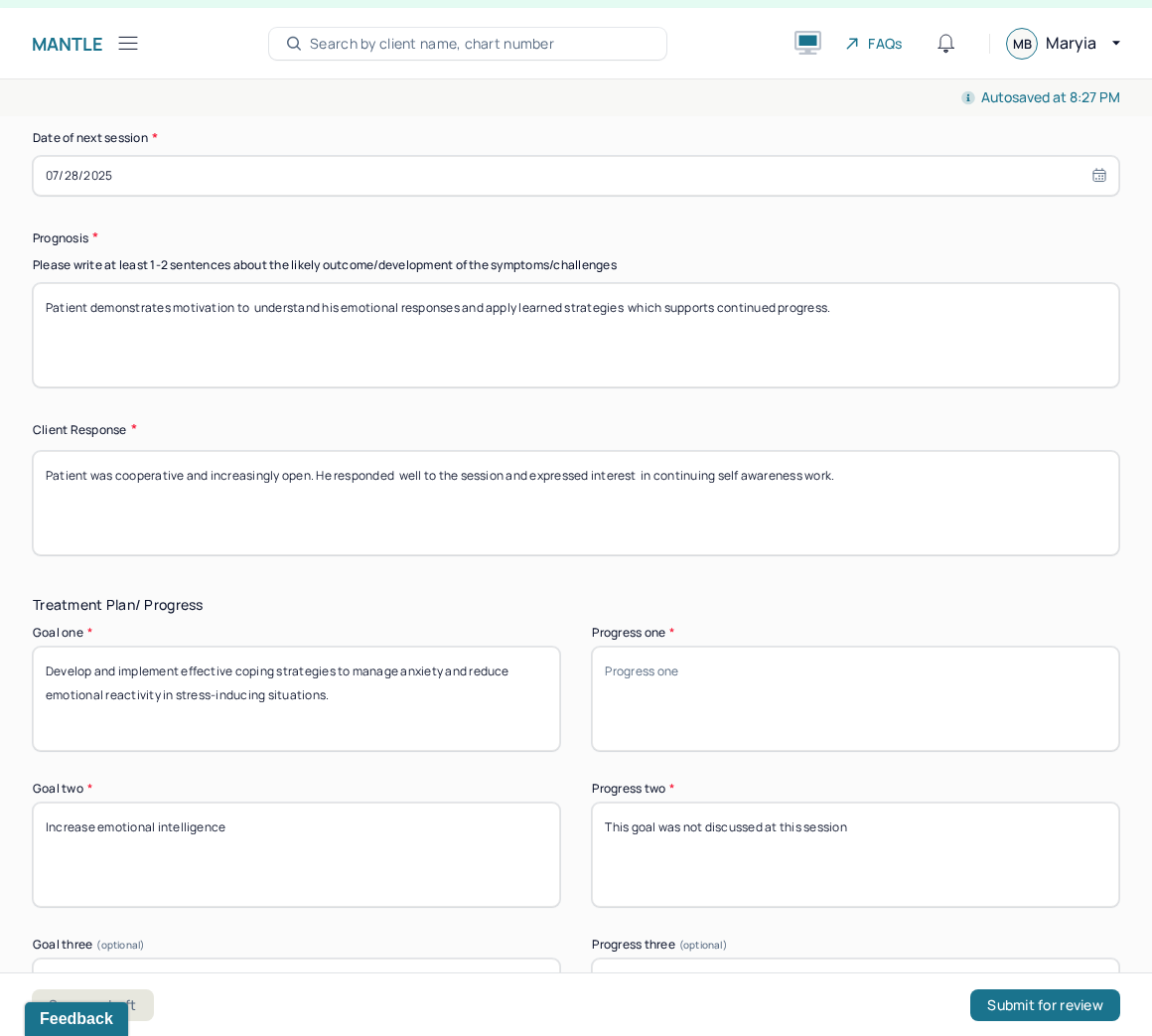 type on "Patient was cooperative and increasingly open. He responded  well to the session and expressed interest  in continuing self awareness work." 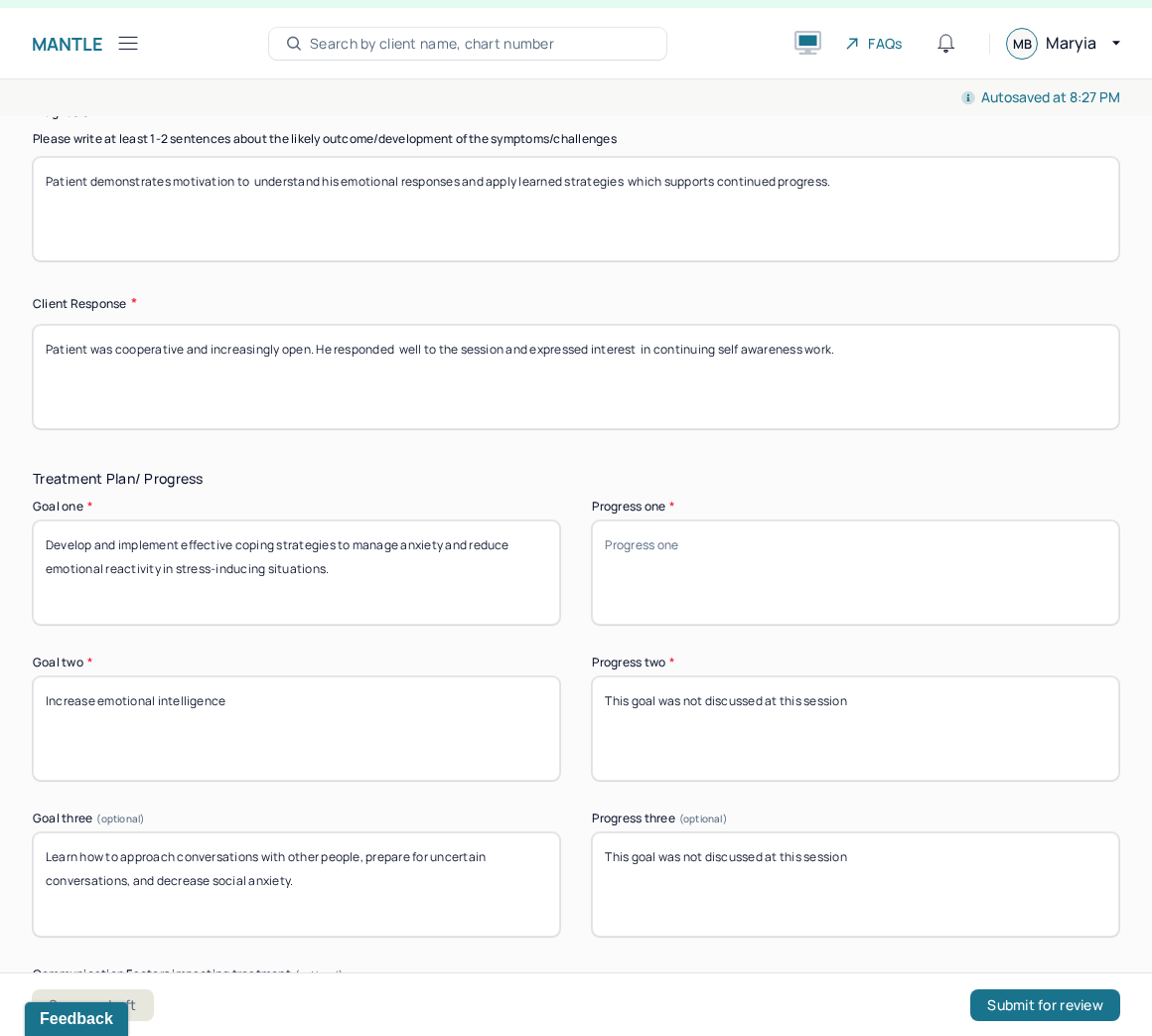 scroll, scrollTop: 3020, scrollLeft: 0, axis: vertical 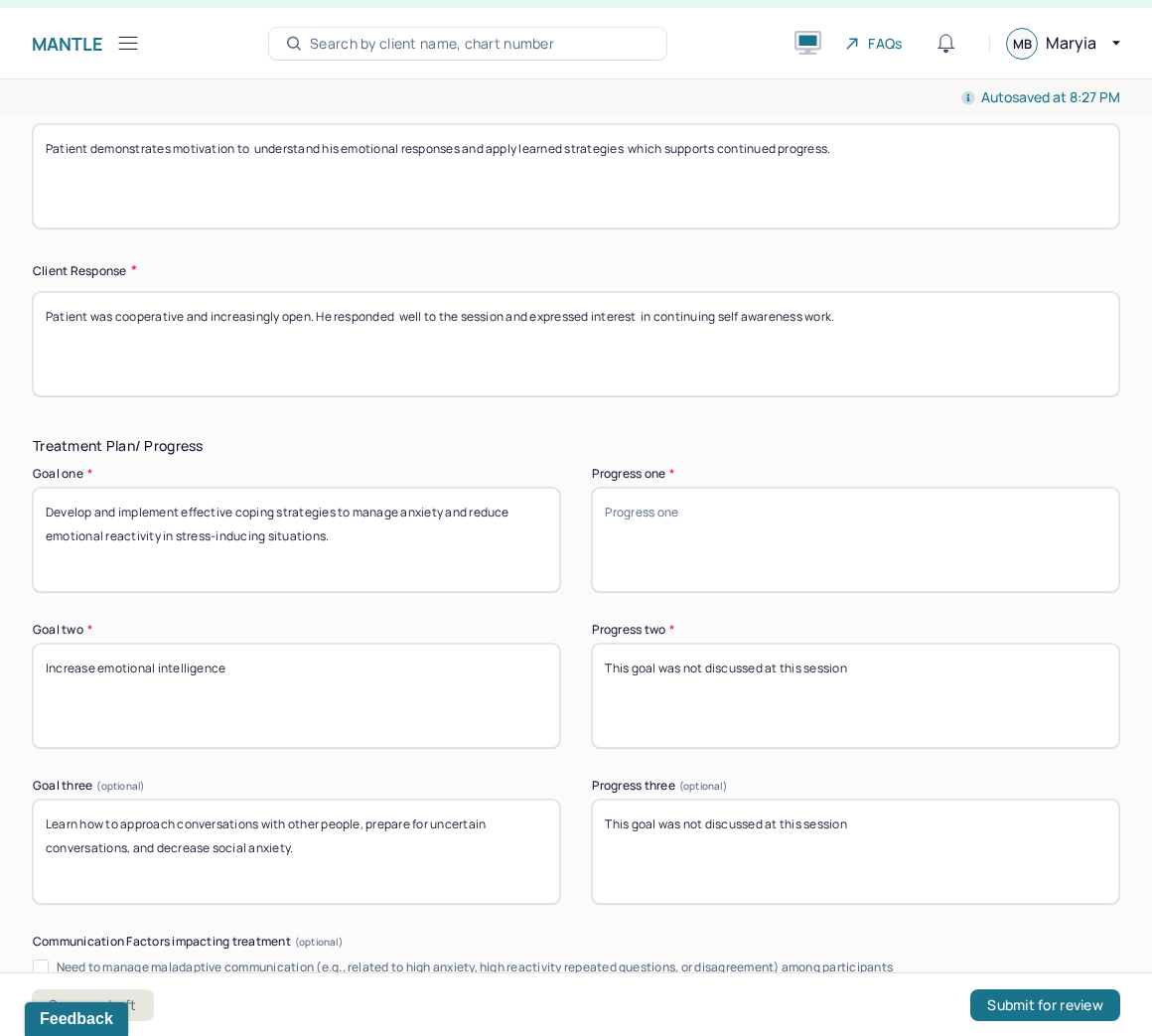 click on "Progress one *" at bounding box center [855, 539] 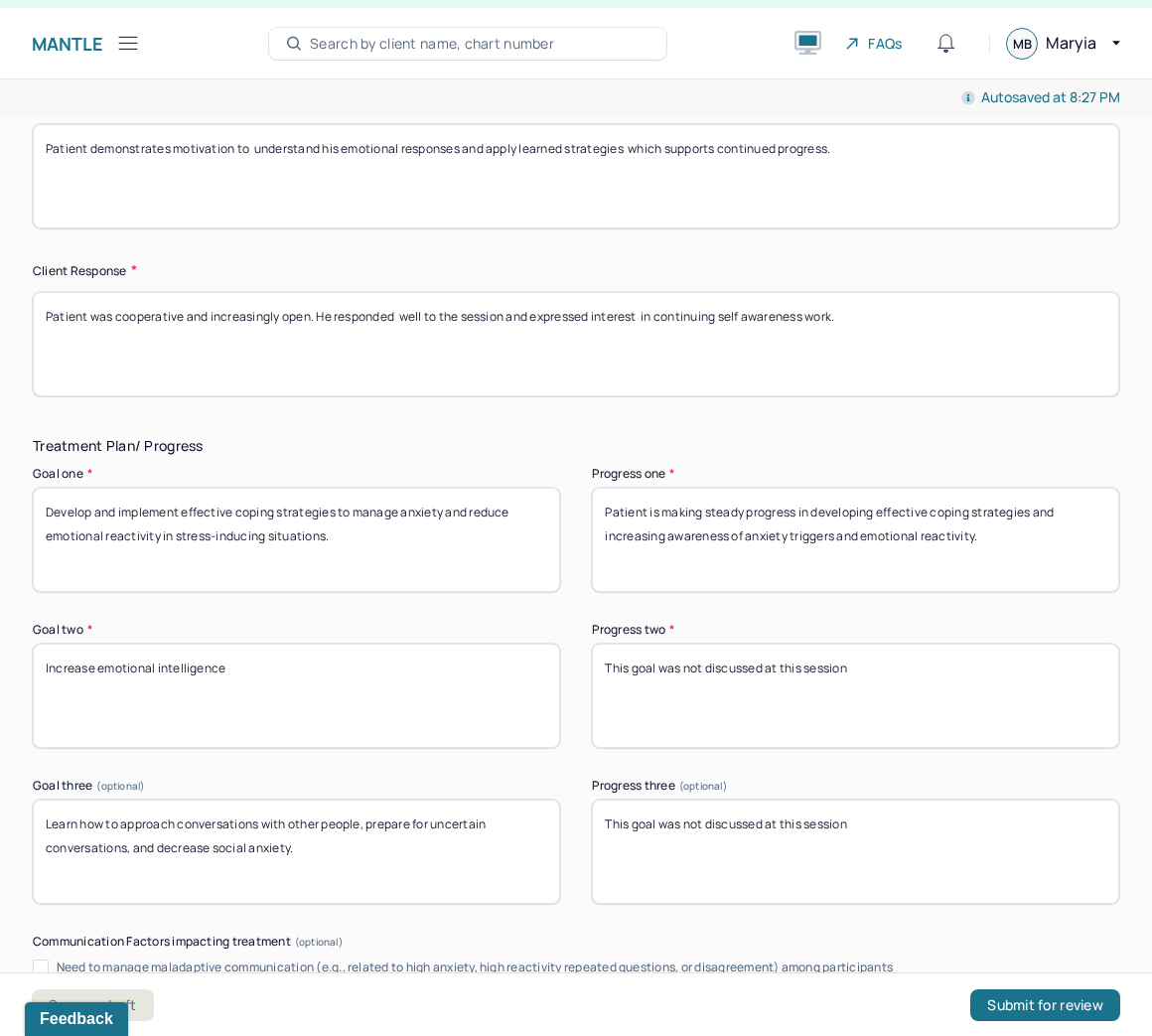 click on "Patient is making steady progress in developing effective coping strategies and increasing awareness of anxiety triggers and emotional reactivity." at bounding box center [855, 539] 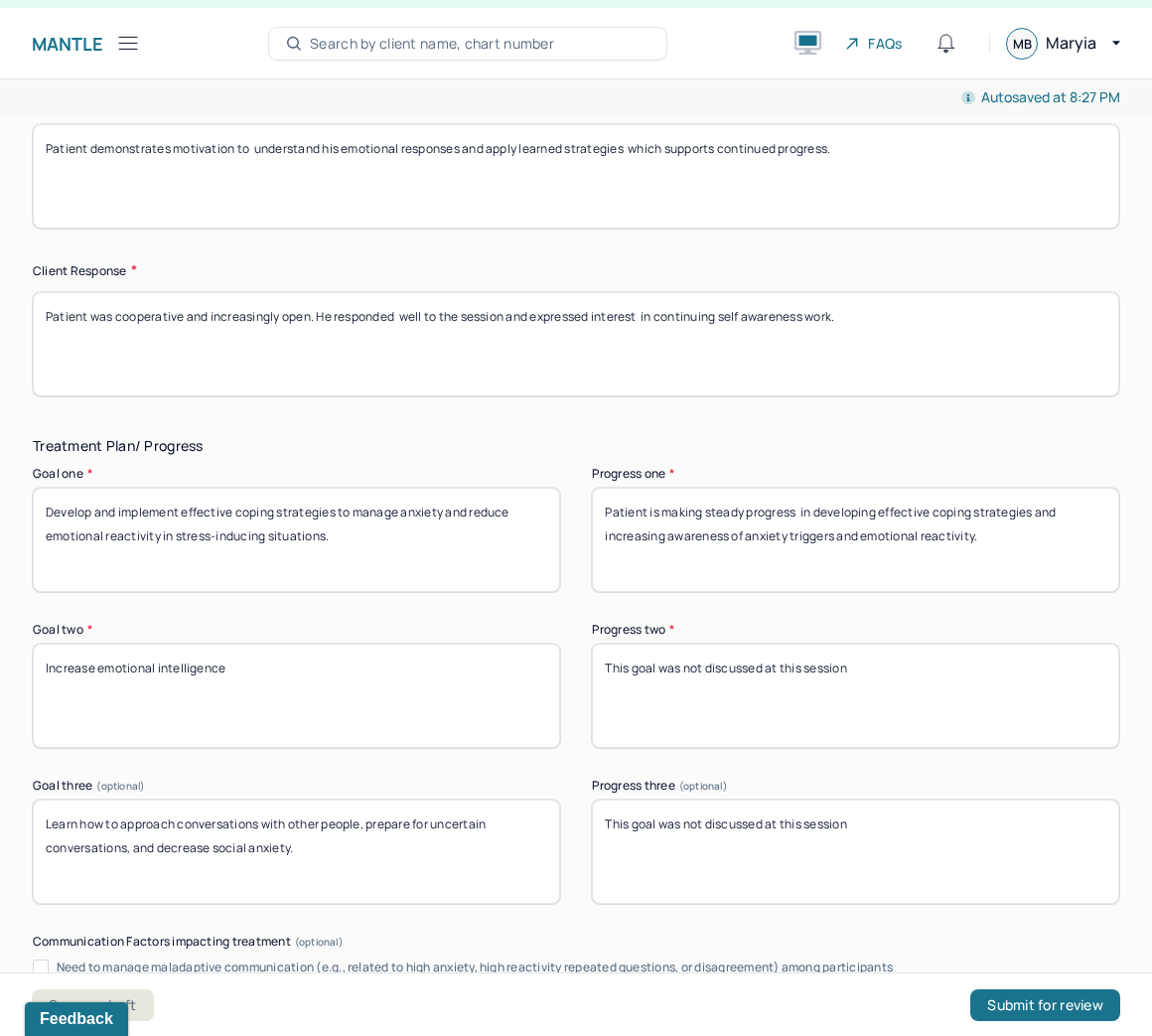 click on "Patient is making steady progress in developing effective coping strategies and increasing awareness of anxiety triggers and emotional reactivity." at bounding box center [855, 539] 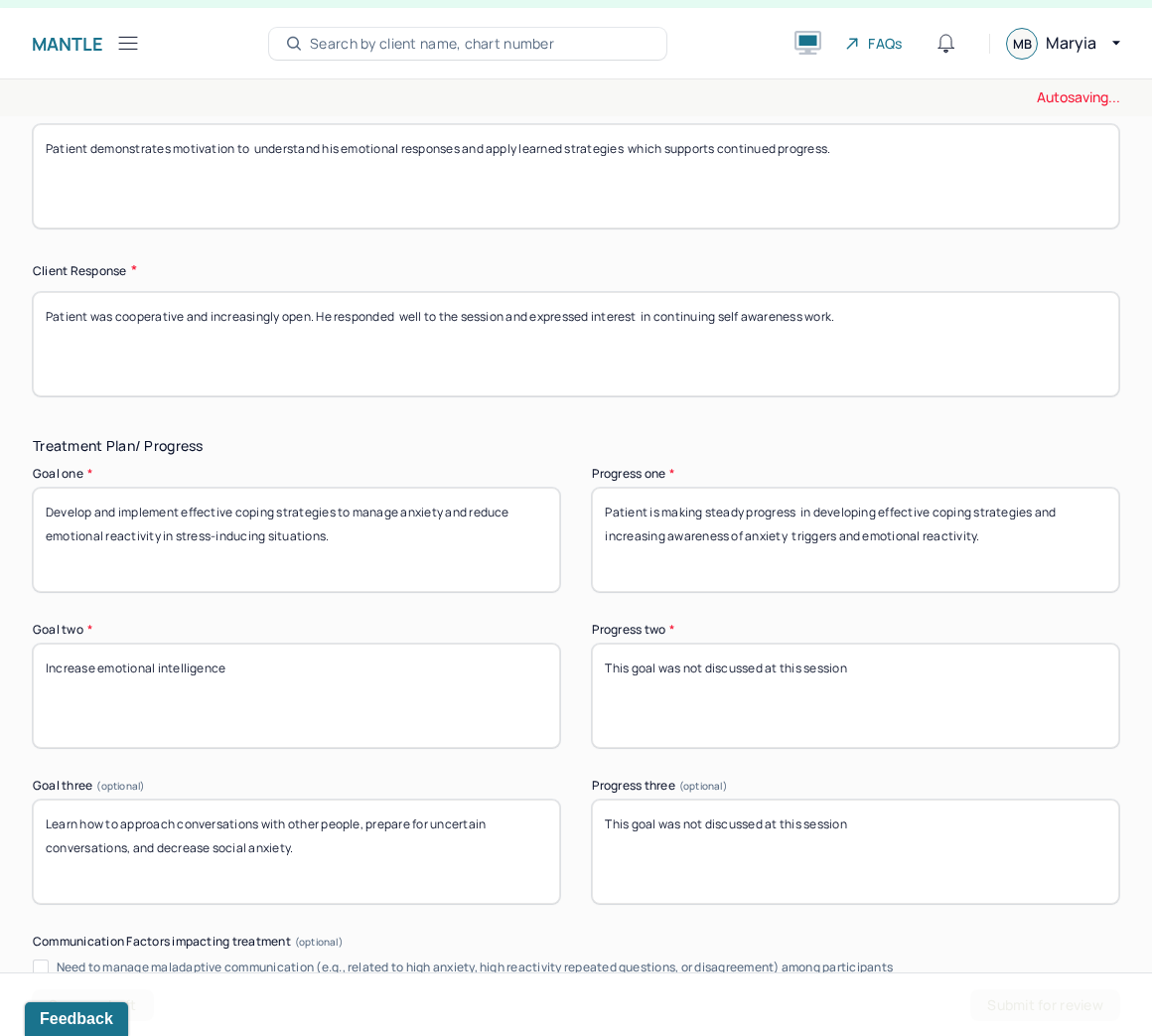 click on "Patient is making steady progress  in developing effective coping strategies and increasing awareness of anxiety triggers and emotional reactivity." at bounding box center [855, 539] 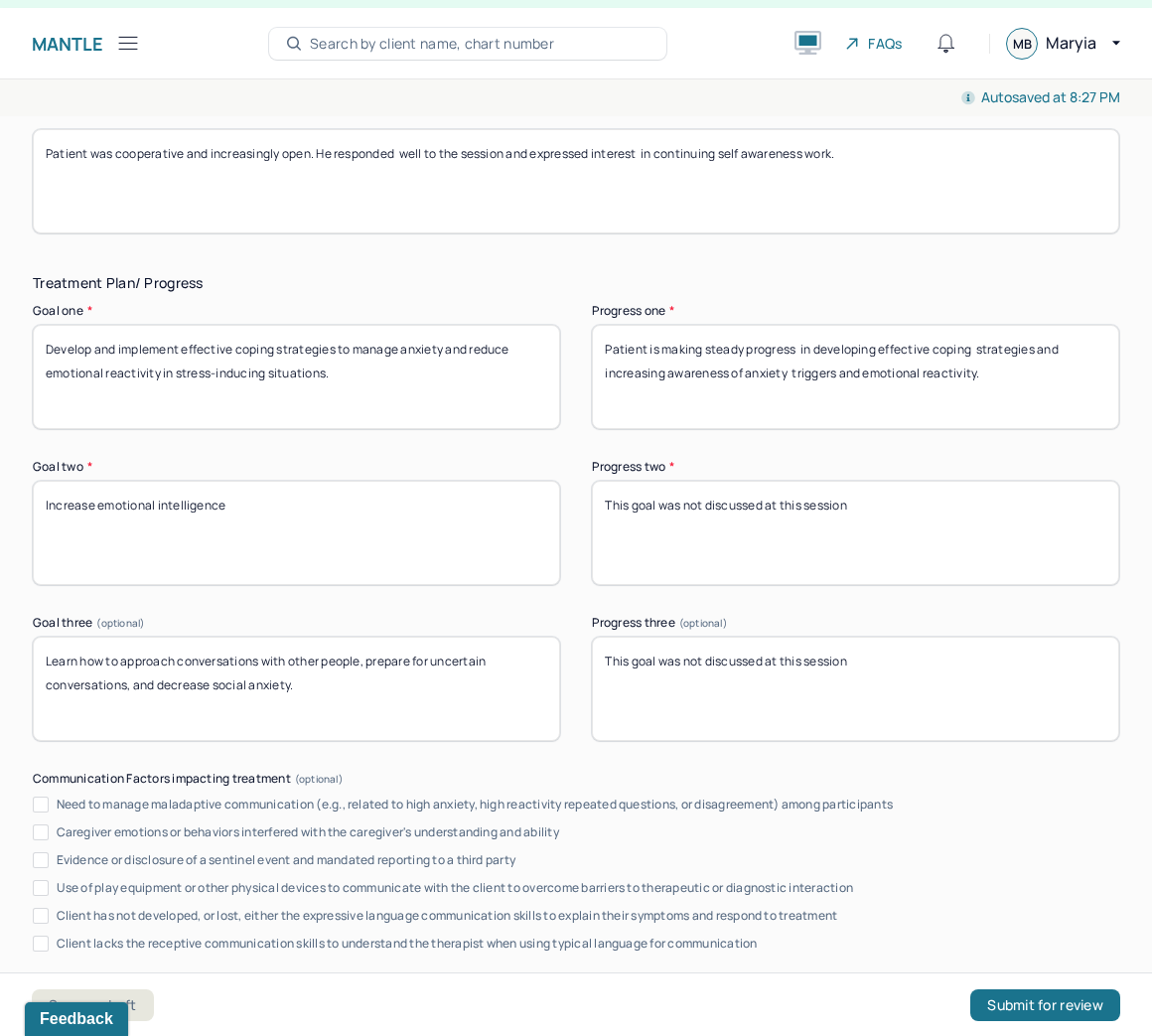 scroll, scrollTop: 3596, scrollLeft: 0, axis: vertical 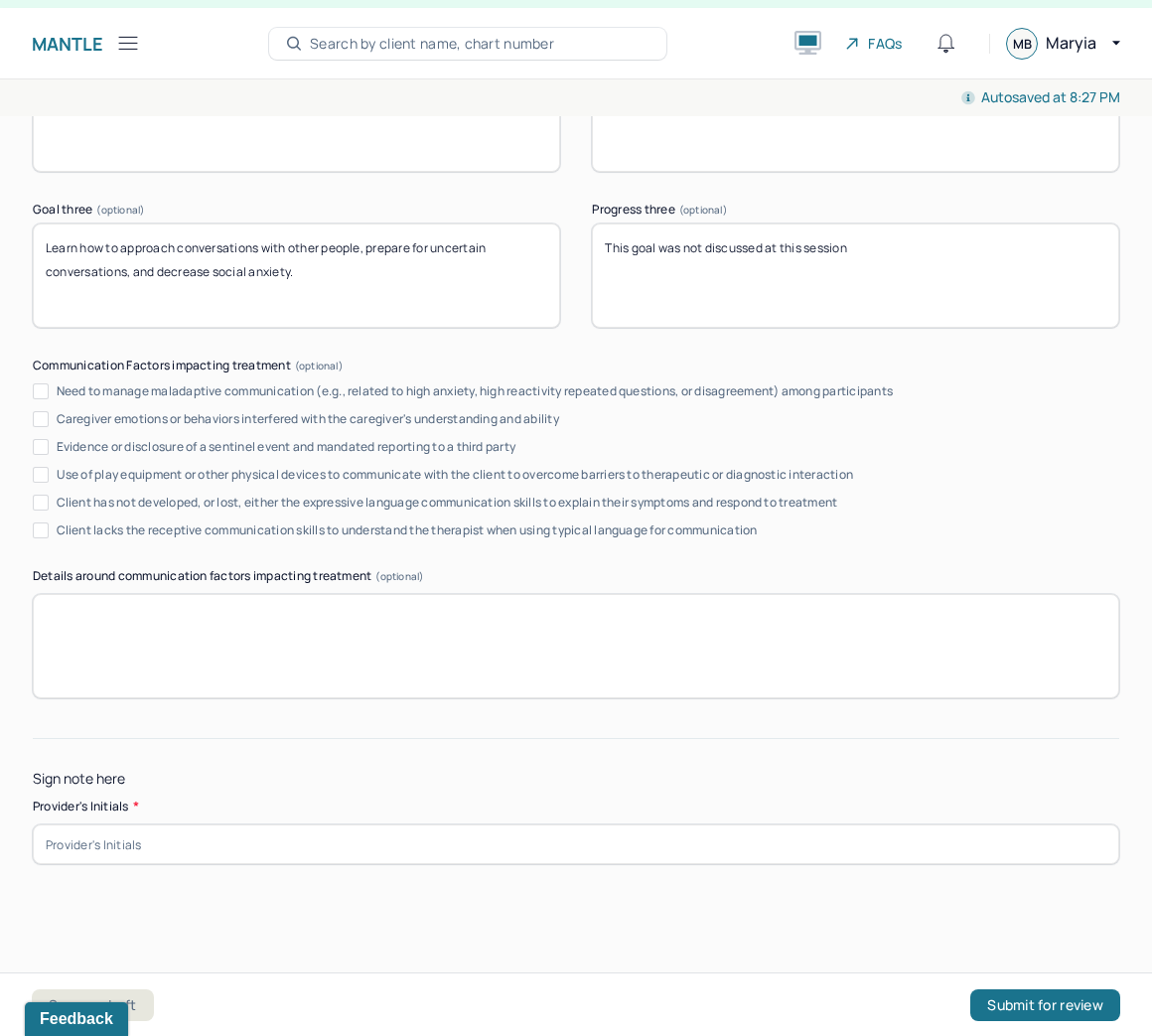 type on "Patient is making steady progress  in developing effective coping  strategies and increasing awareness of anxiety  triggers and emotional reactivity." 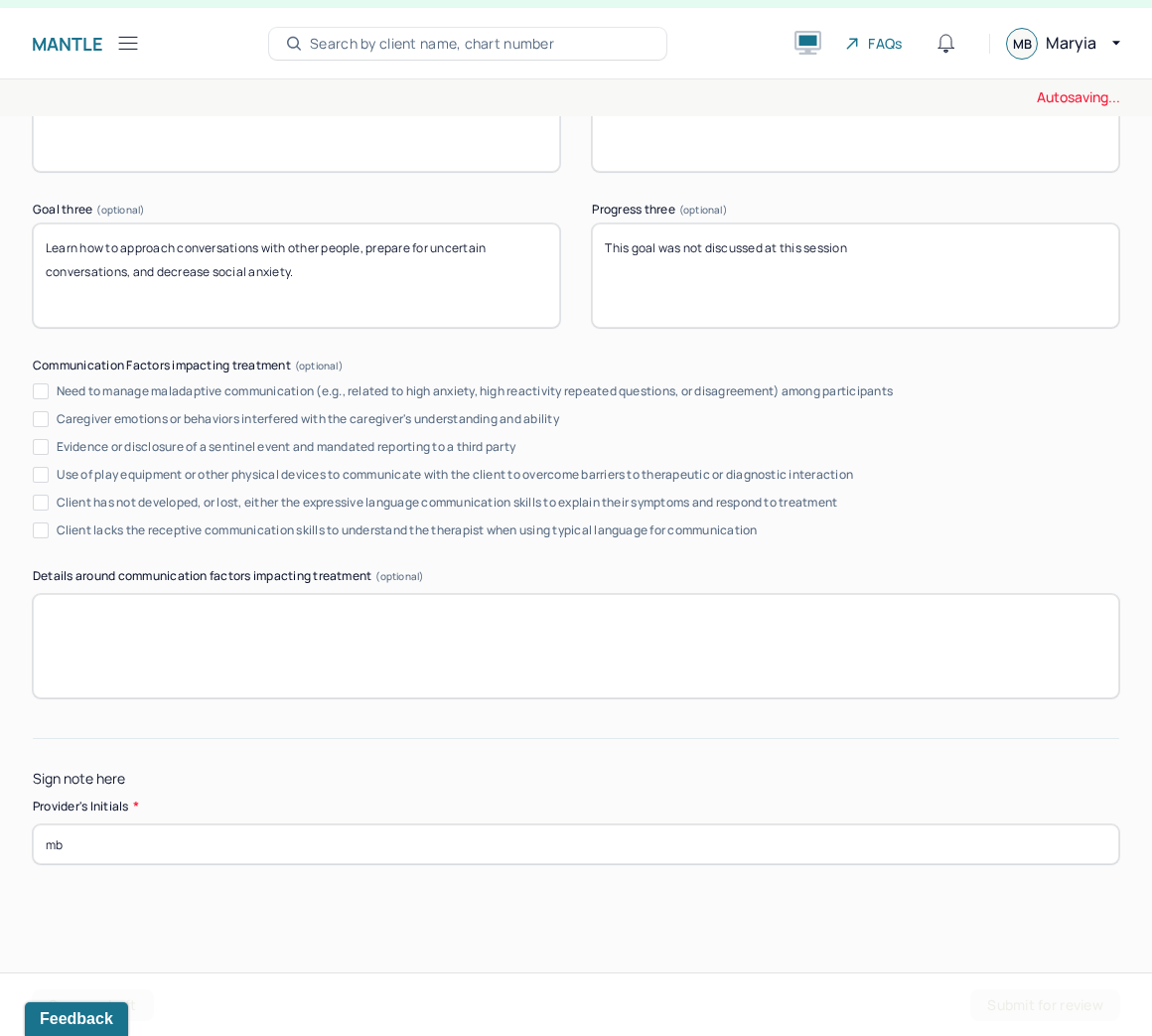 type on "m" 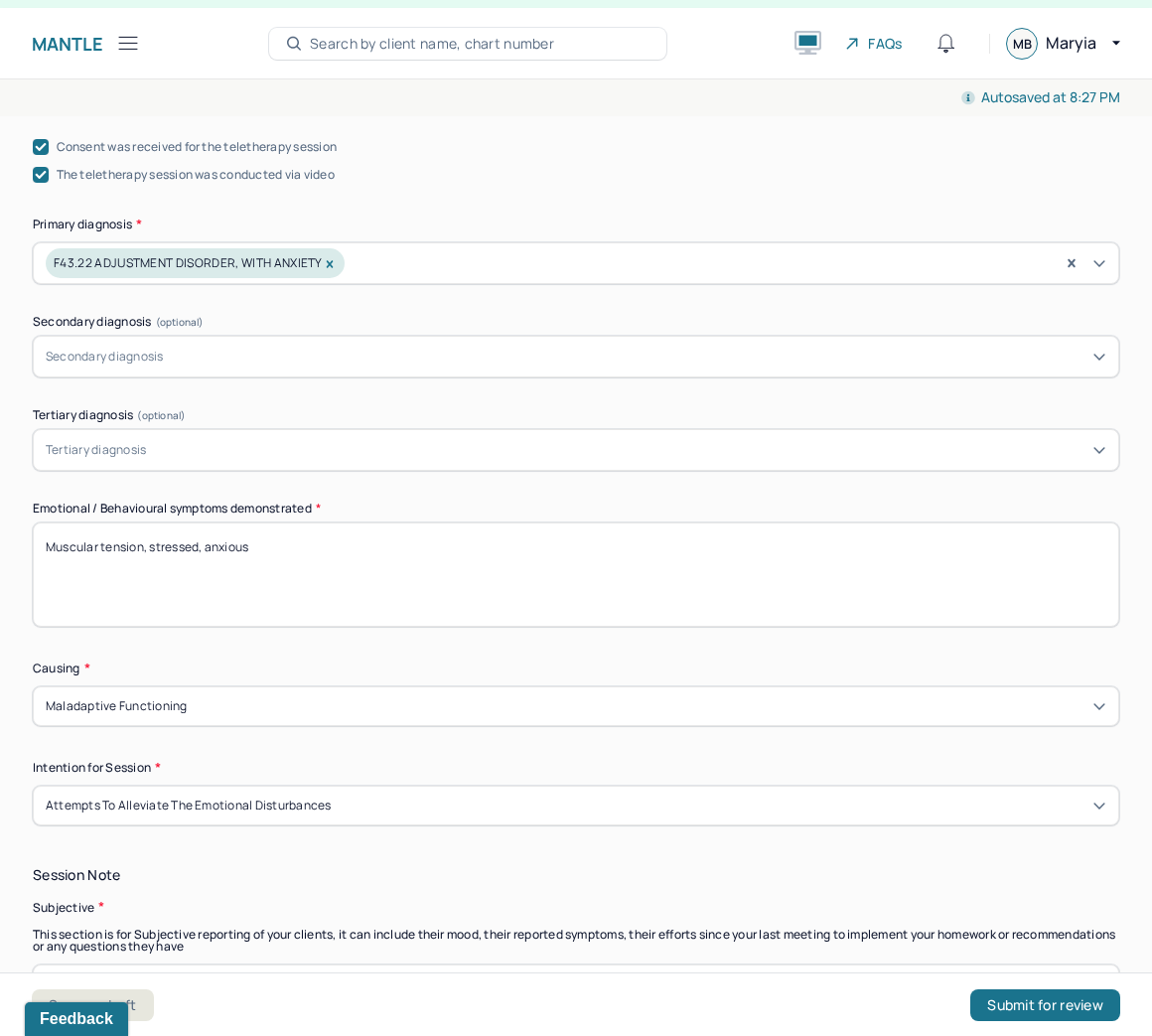 scroll, scrollTop: 0, scrollLeft: 0, axis: both 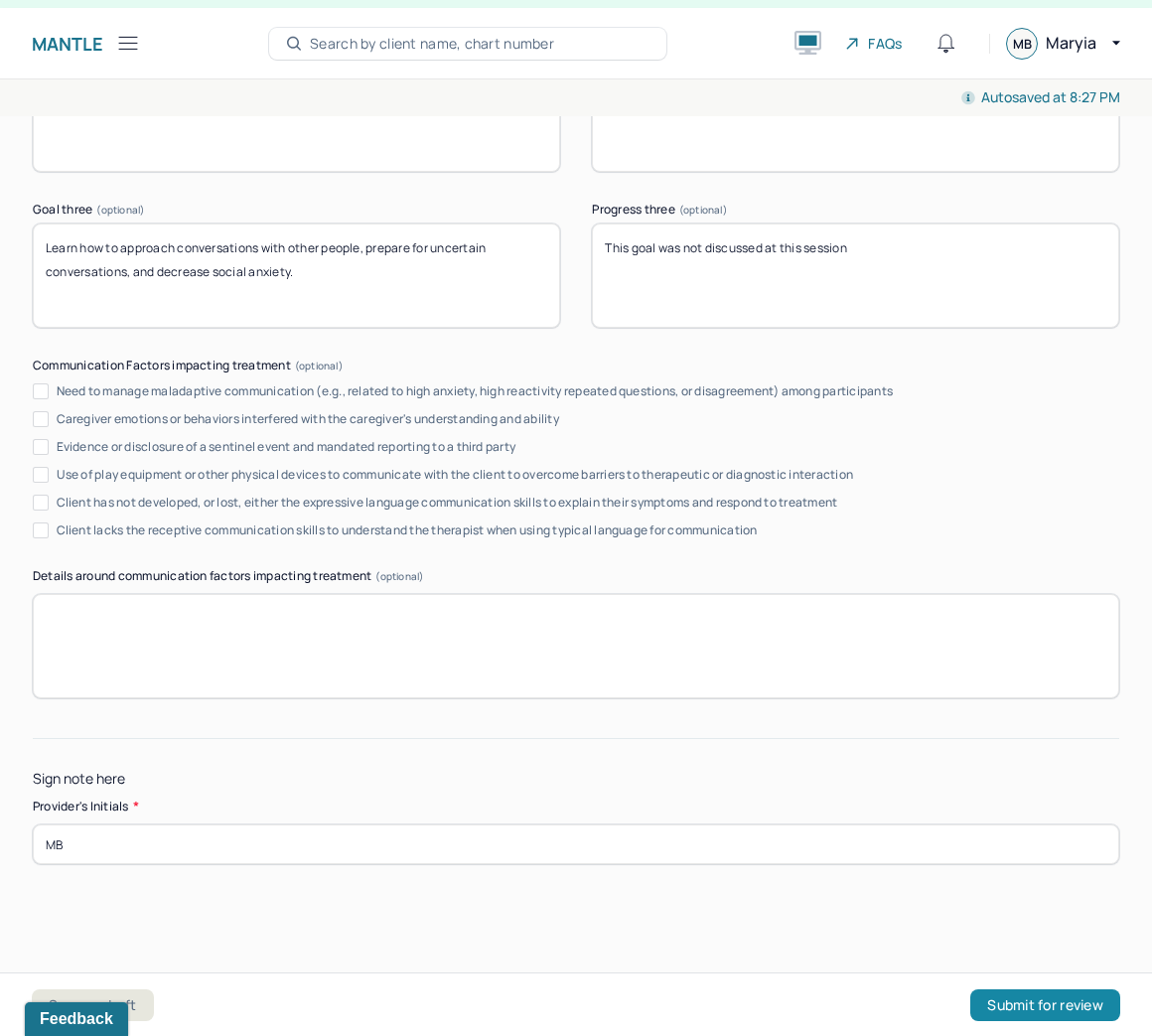 type on "MB" 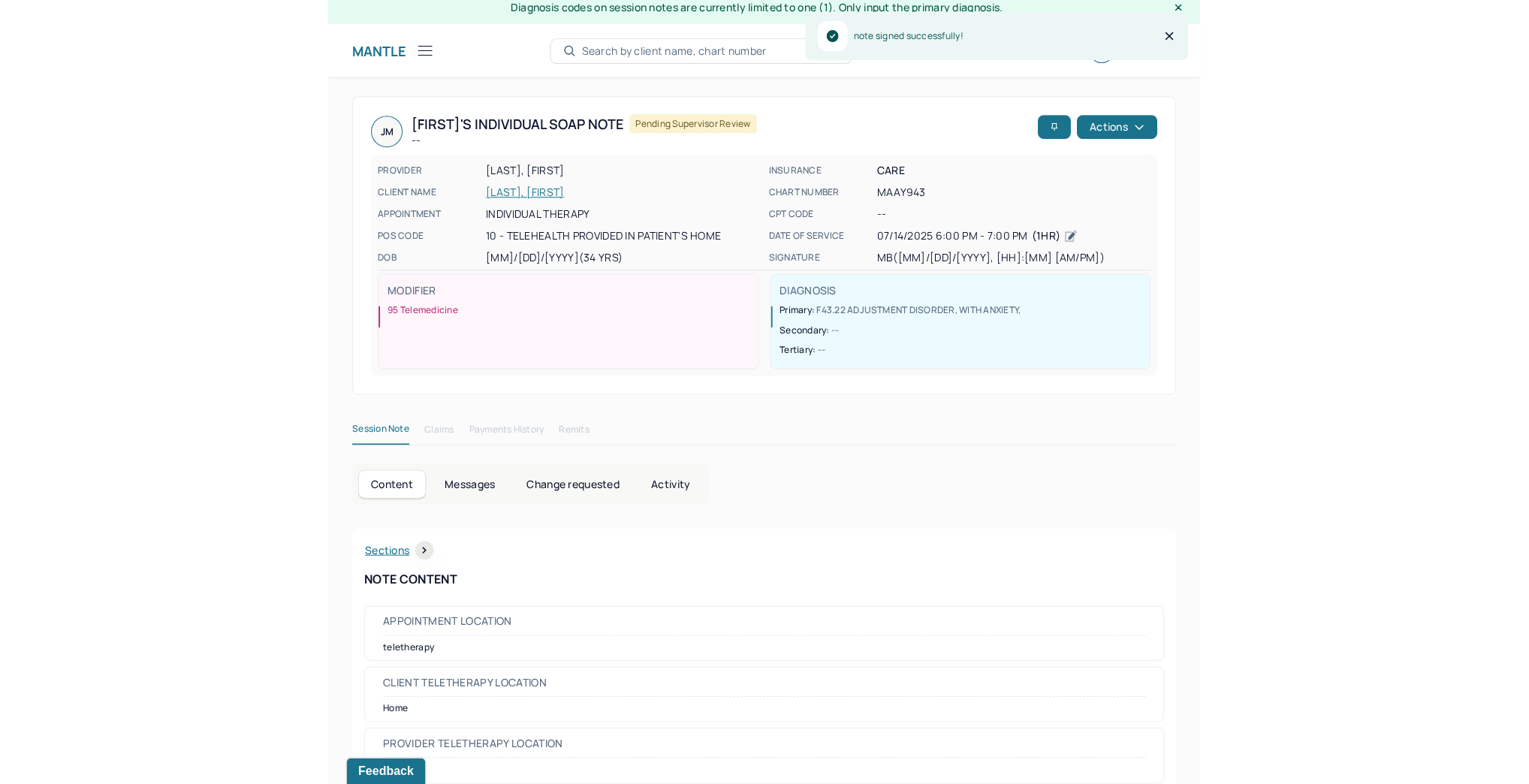 scroll, scrollTop: 0, scrollLeft: 0, axis: both 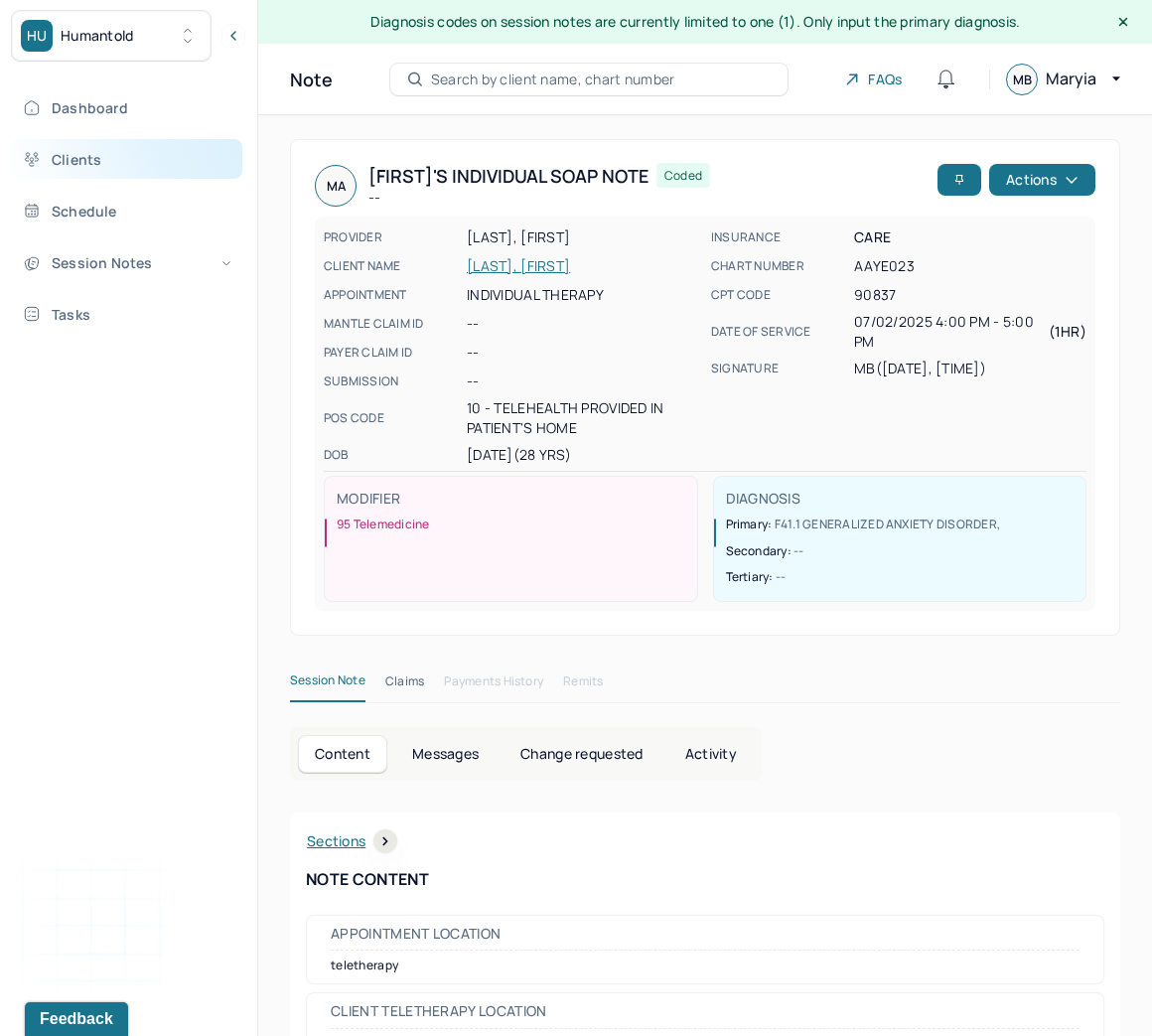 click on "Clients" at bounding box center (127, 159) 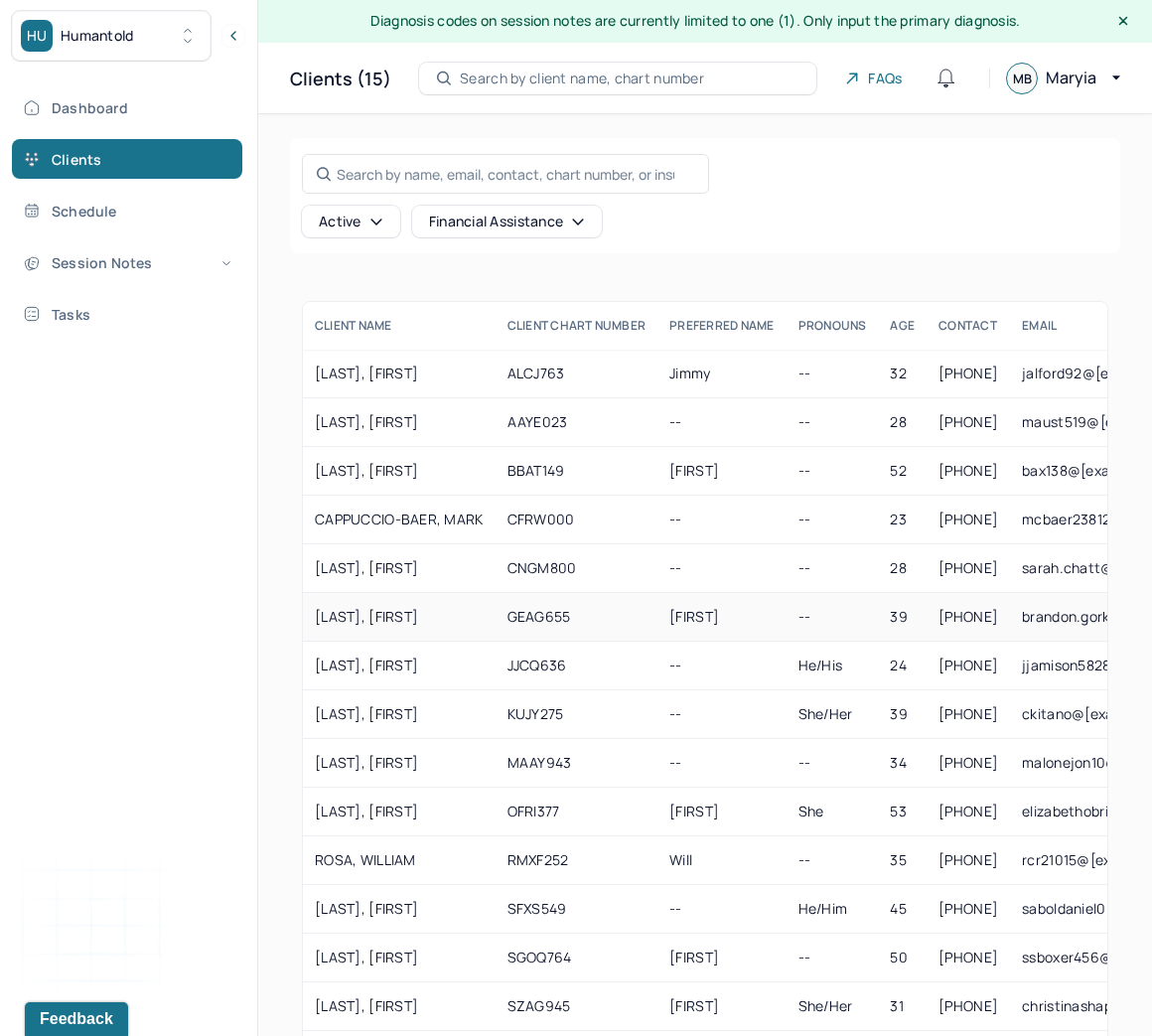 scroll, scrollTop: 0, scrollLeft: 0, axis: both 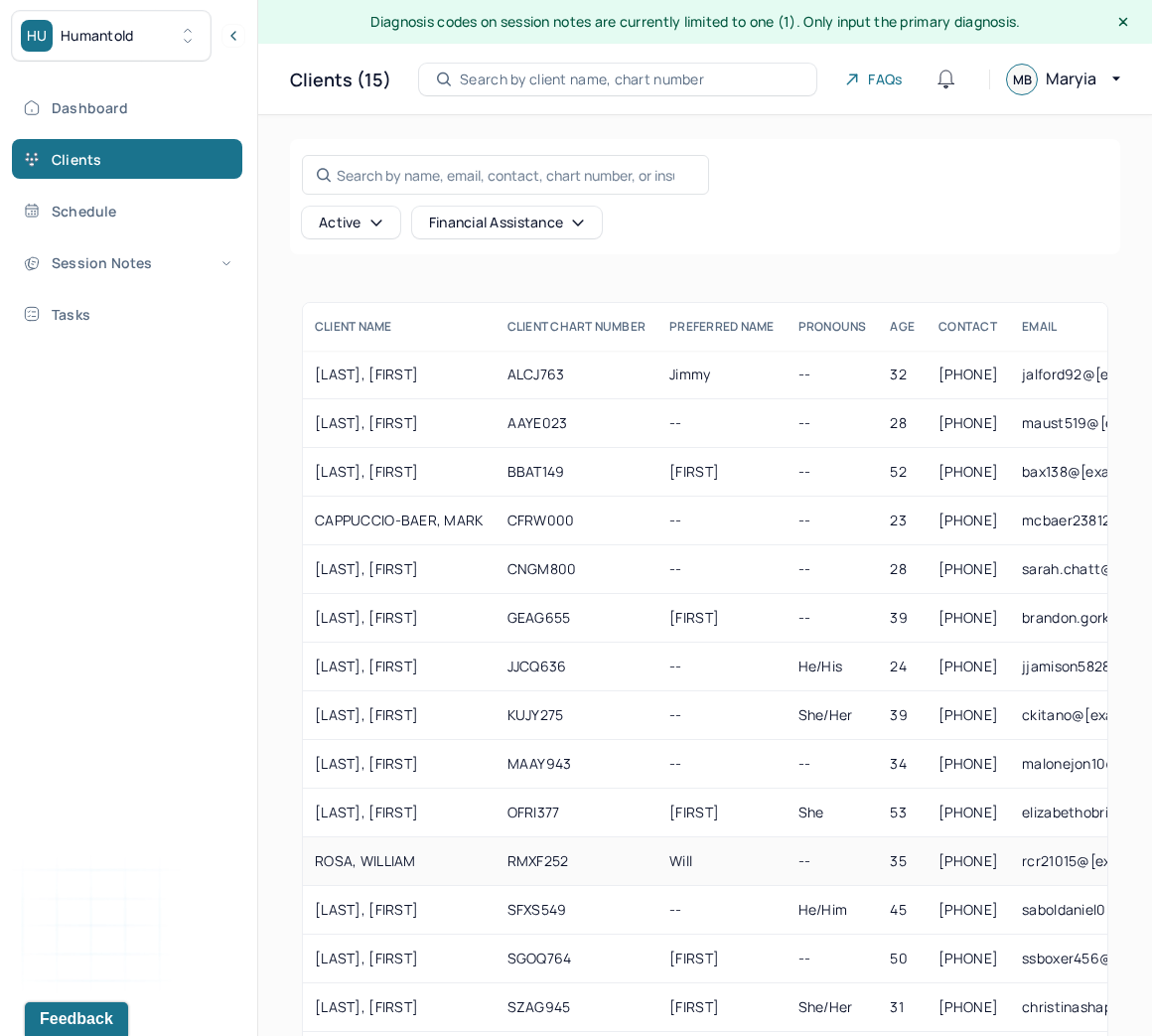 click on "ROSA, WILLIAM" at bounding box center (399, 861) 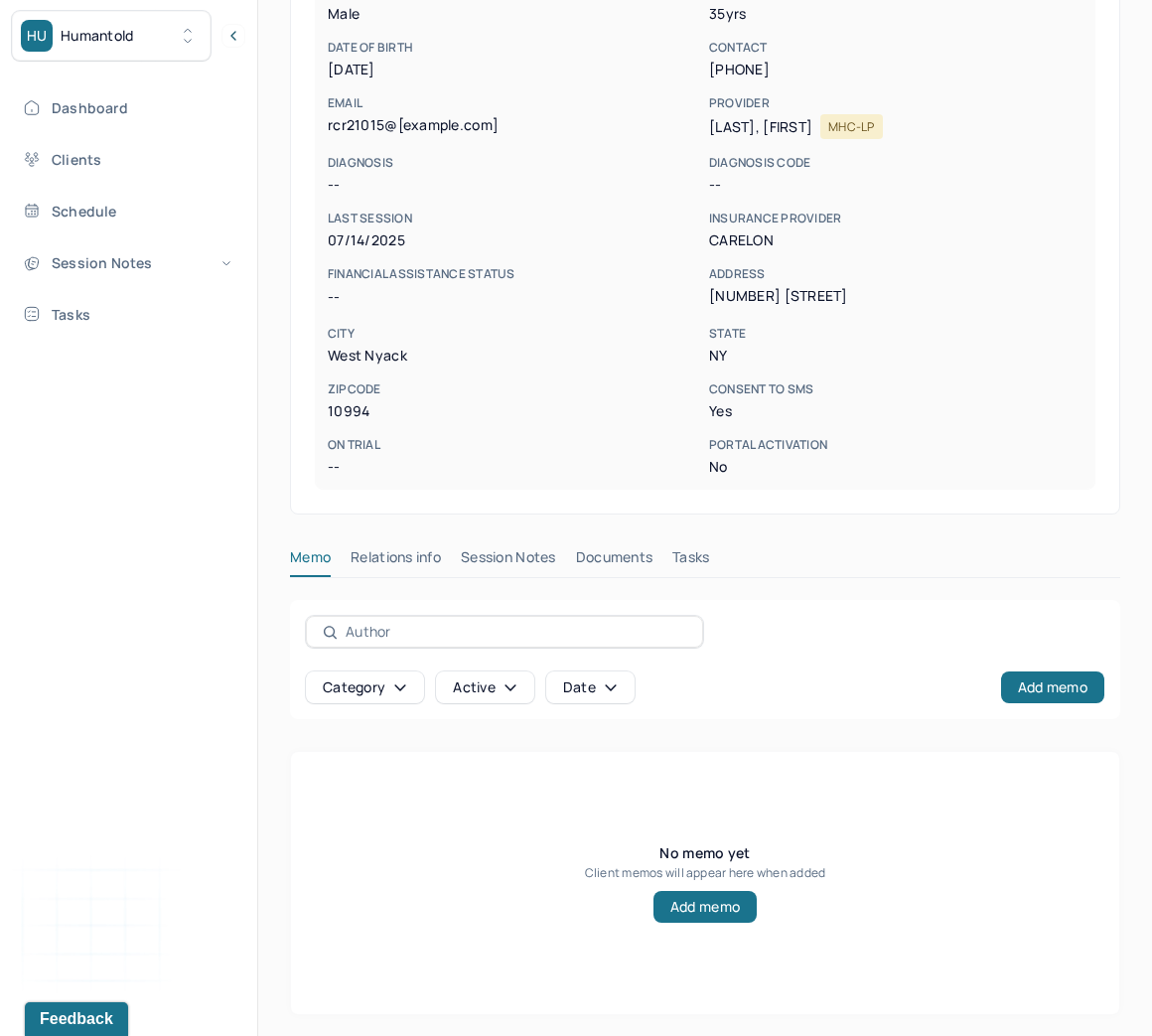 scroll, scrollTop: 334, scrollLeft: 0, axis: vertical 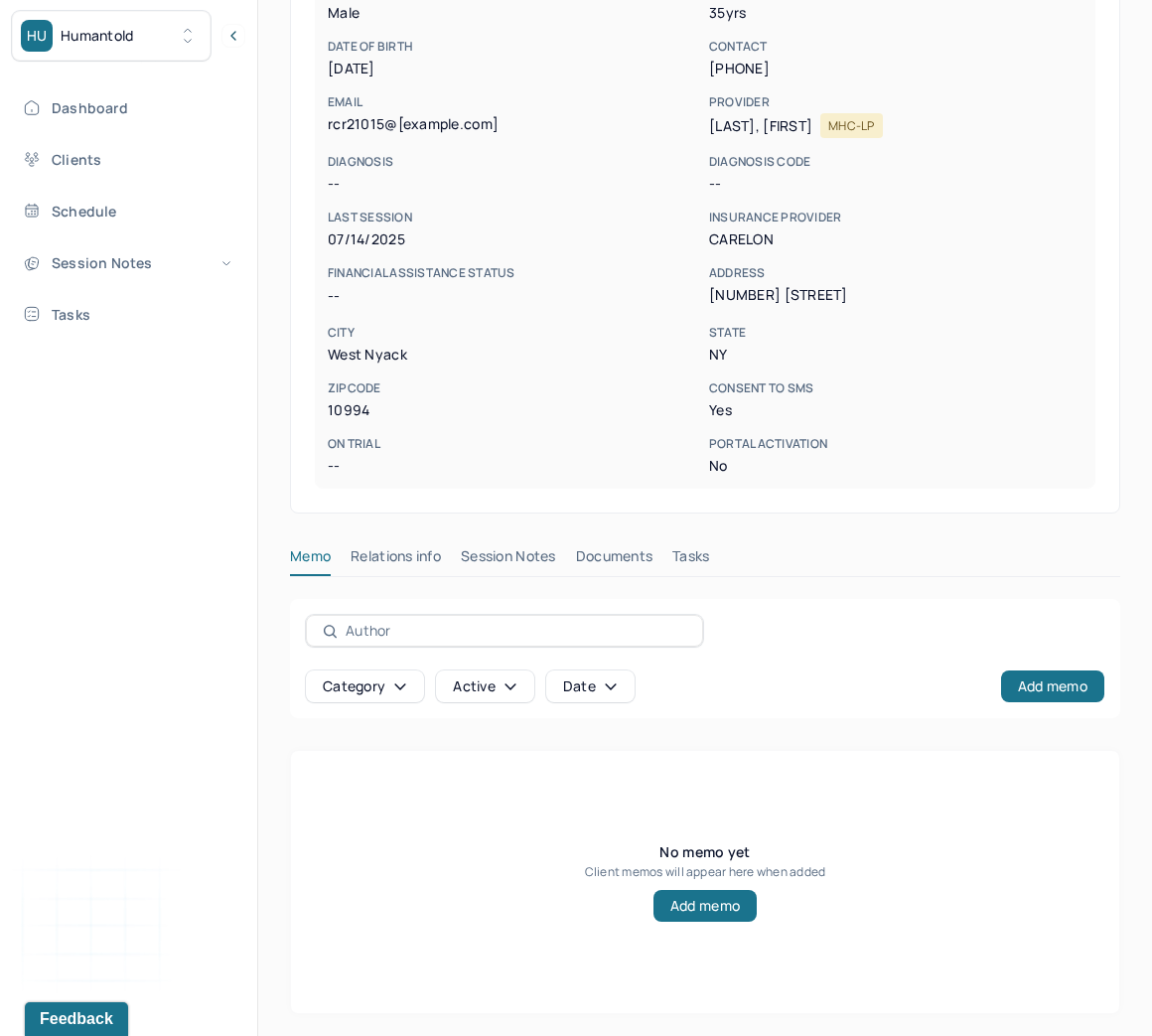 click on "Session Notes" at bounding box center (508, 560) 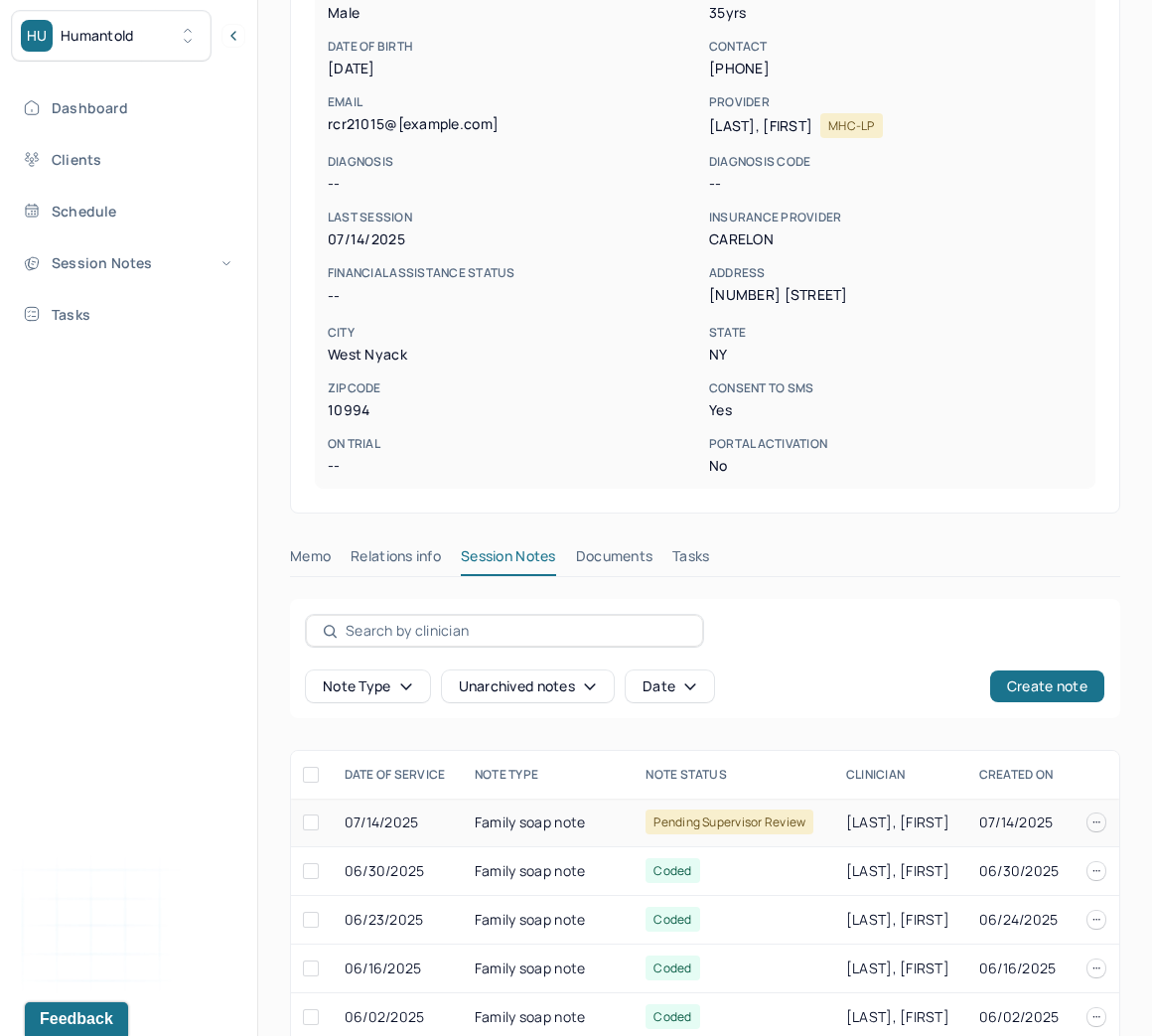 click on "Family soap note" at bounding box center (548, 822) 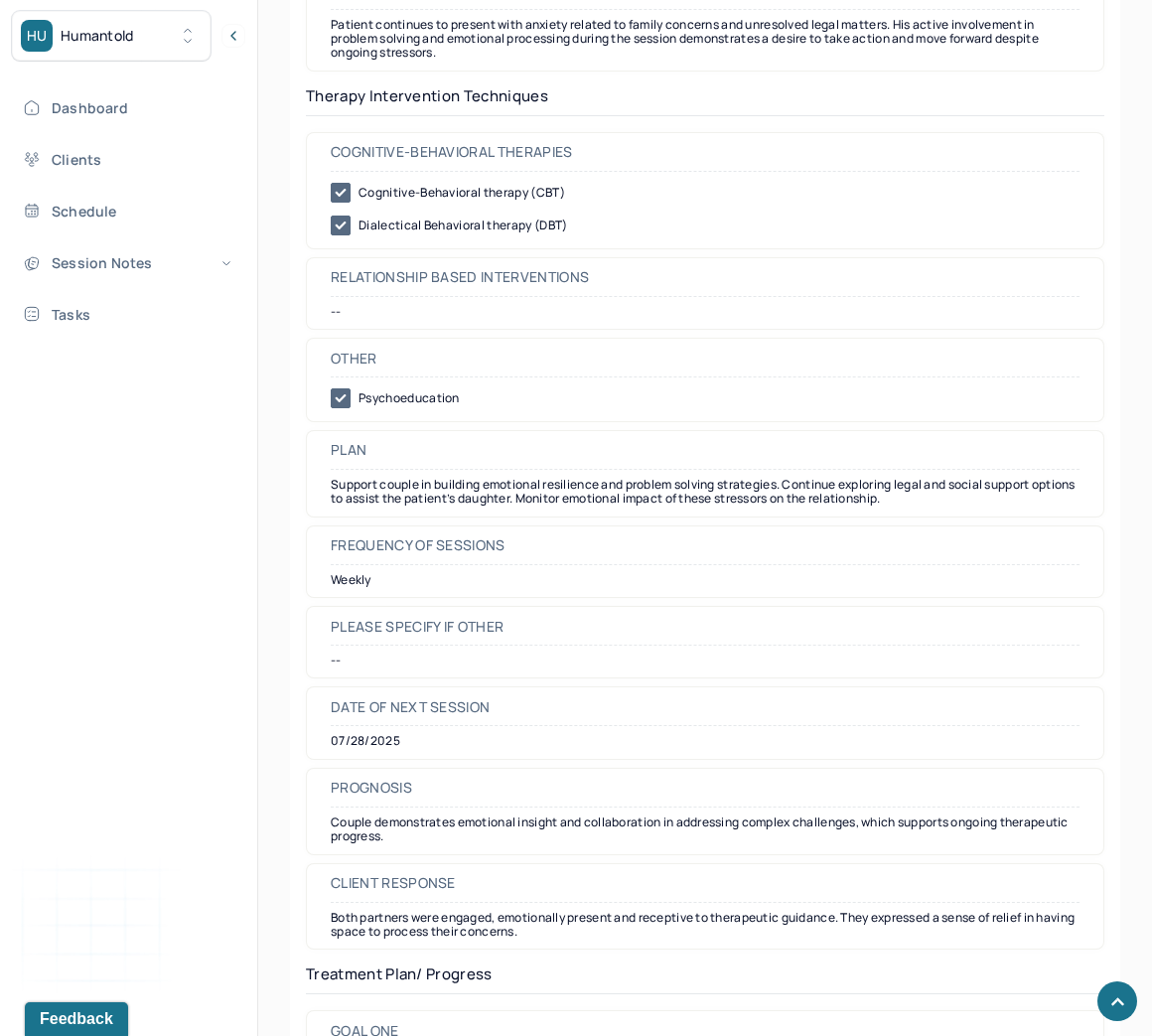 scroll, scrollTop: 2241, scrollLeft: 0, axis: vertical 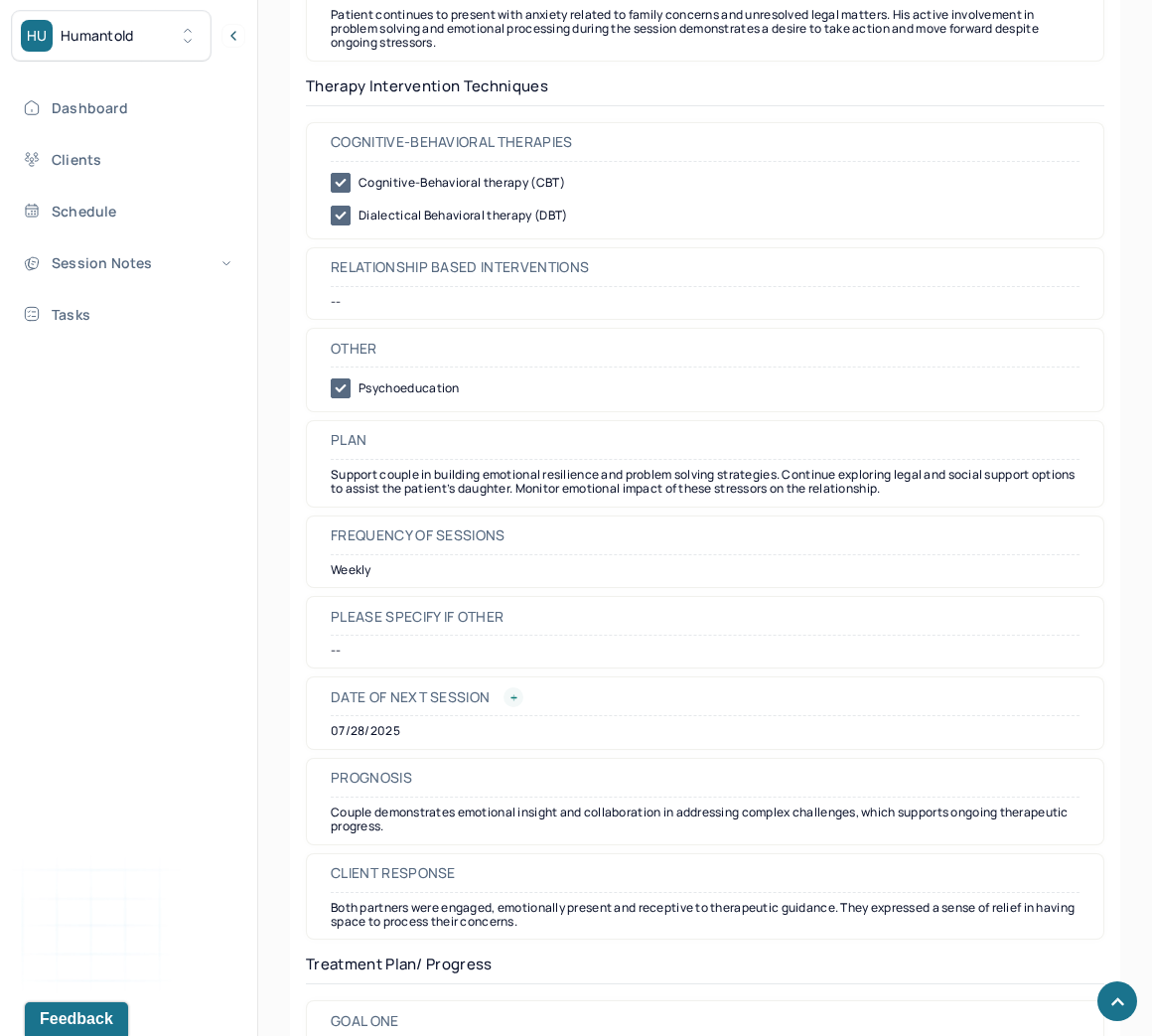 click 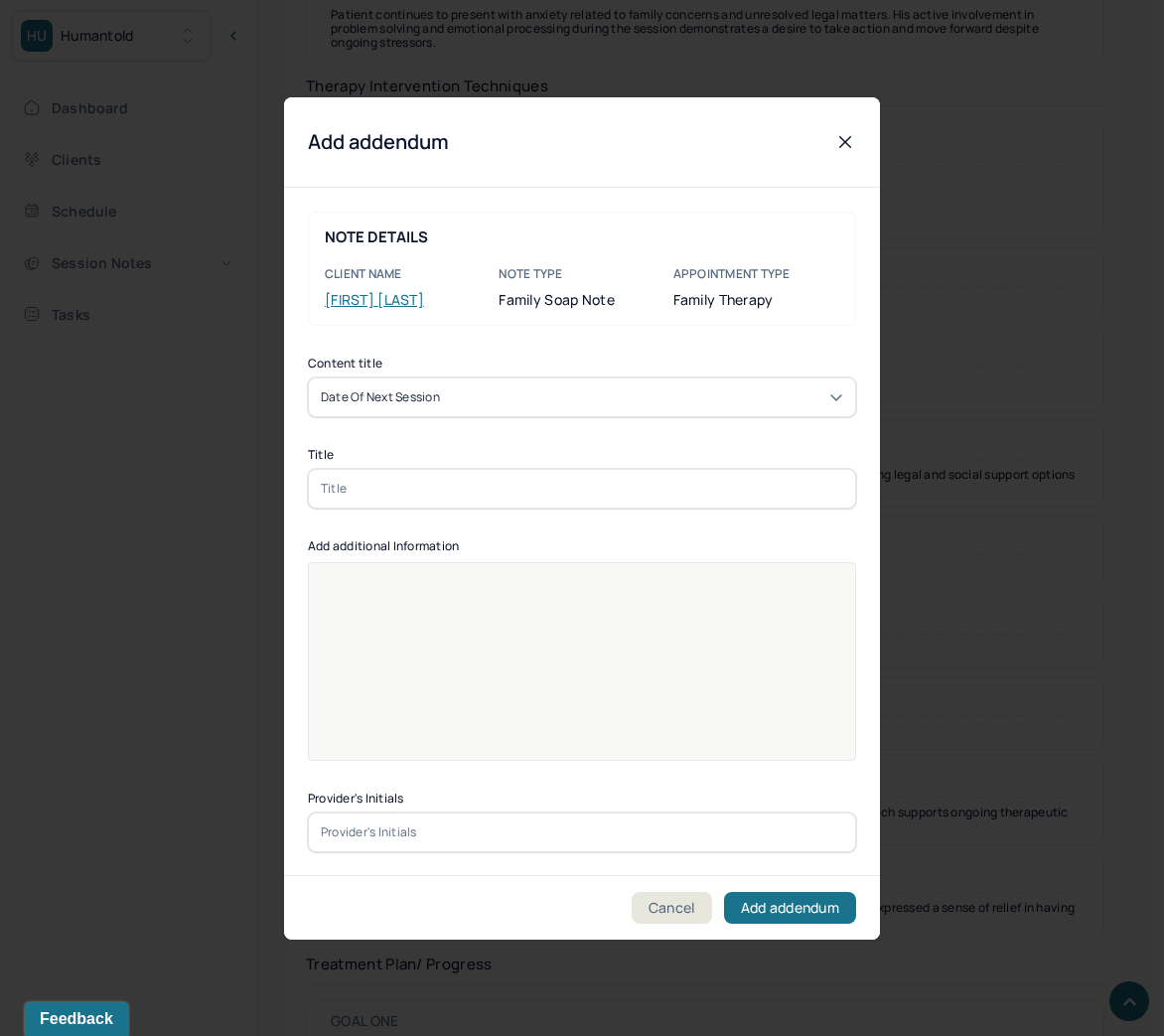 click at bounding box center [582, 489] 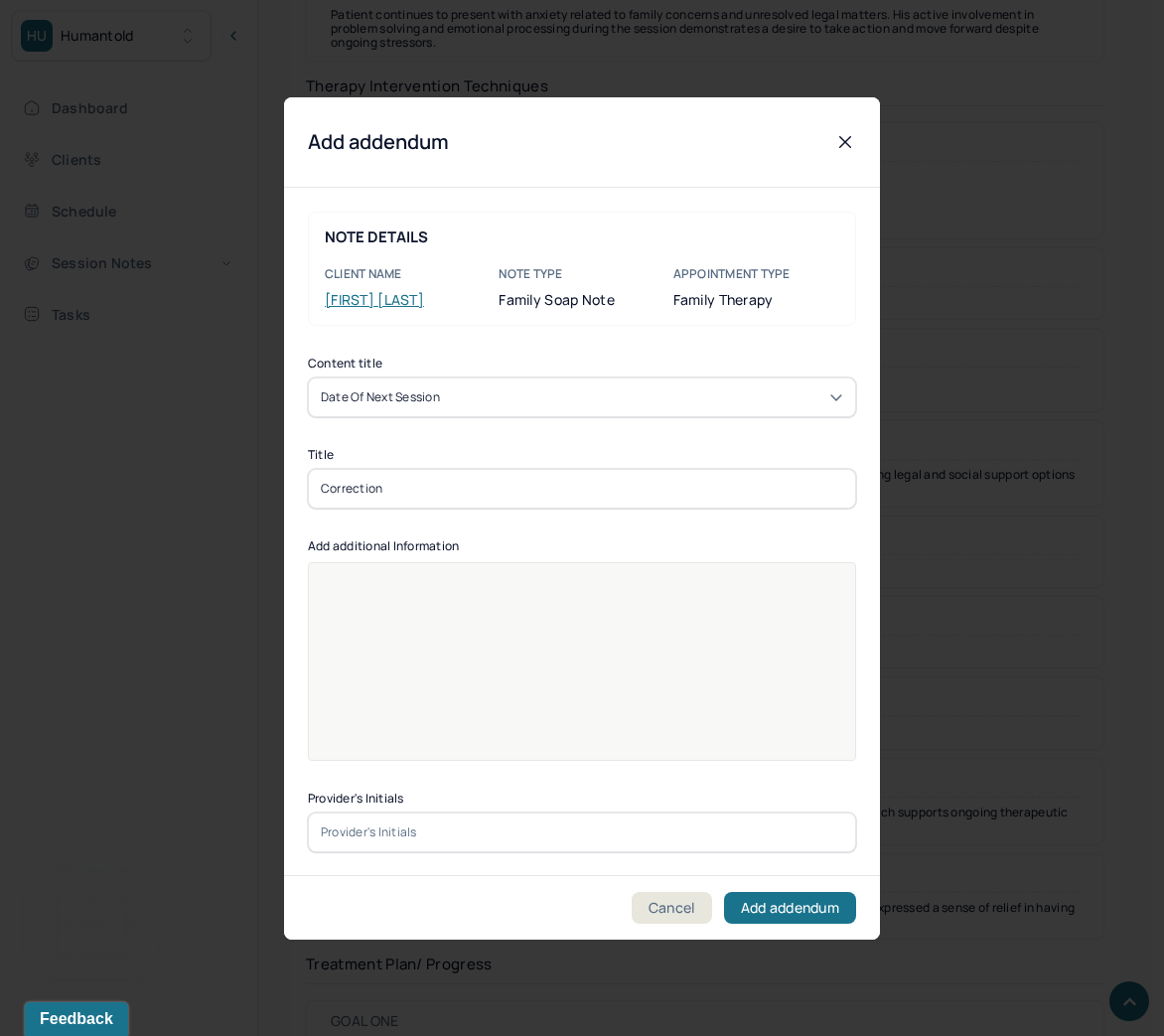 type on "Correction" 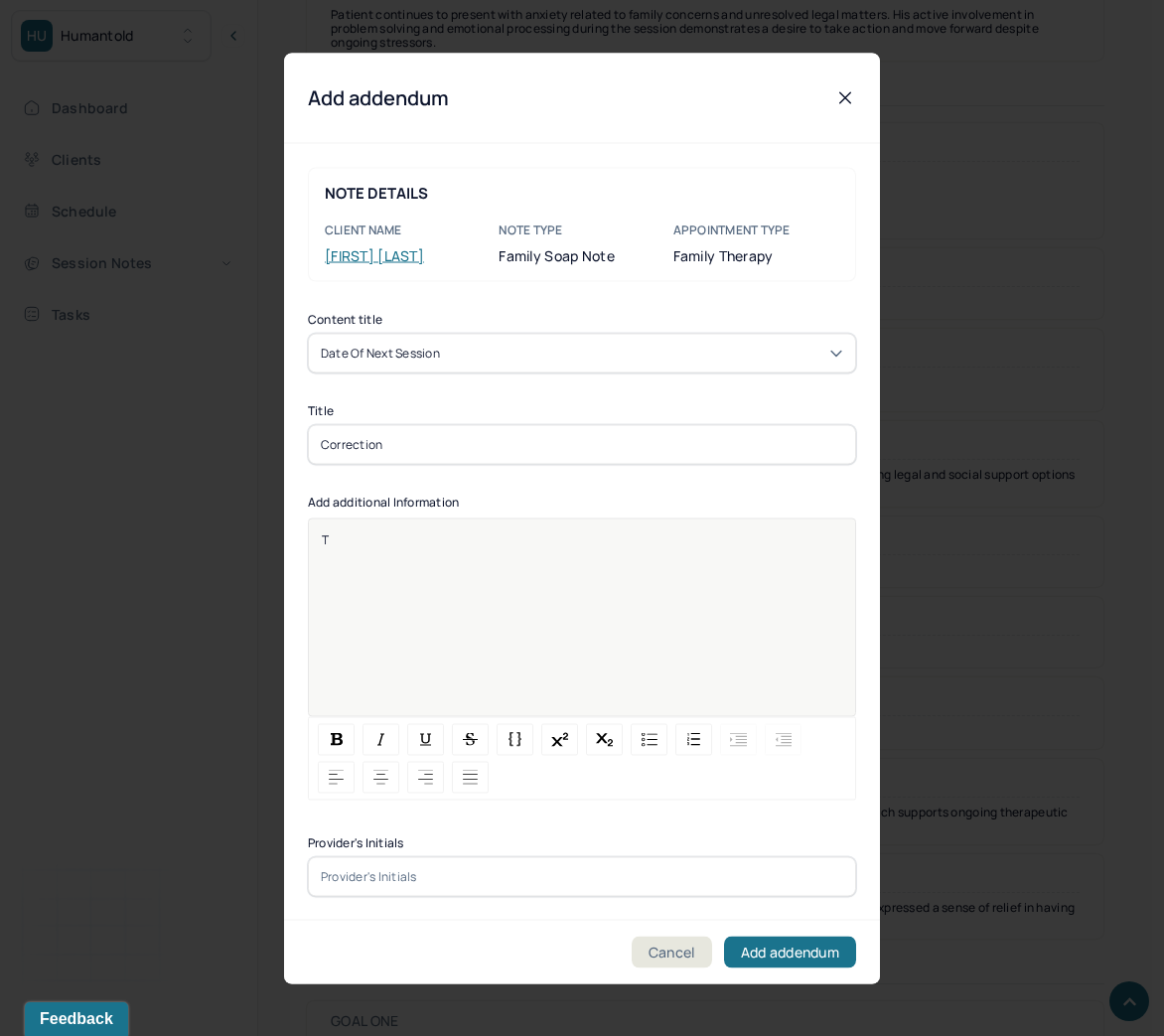 type 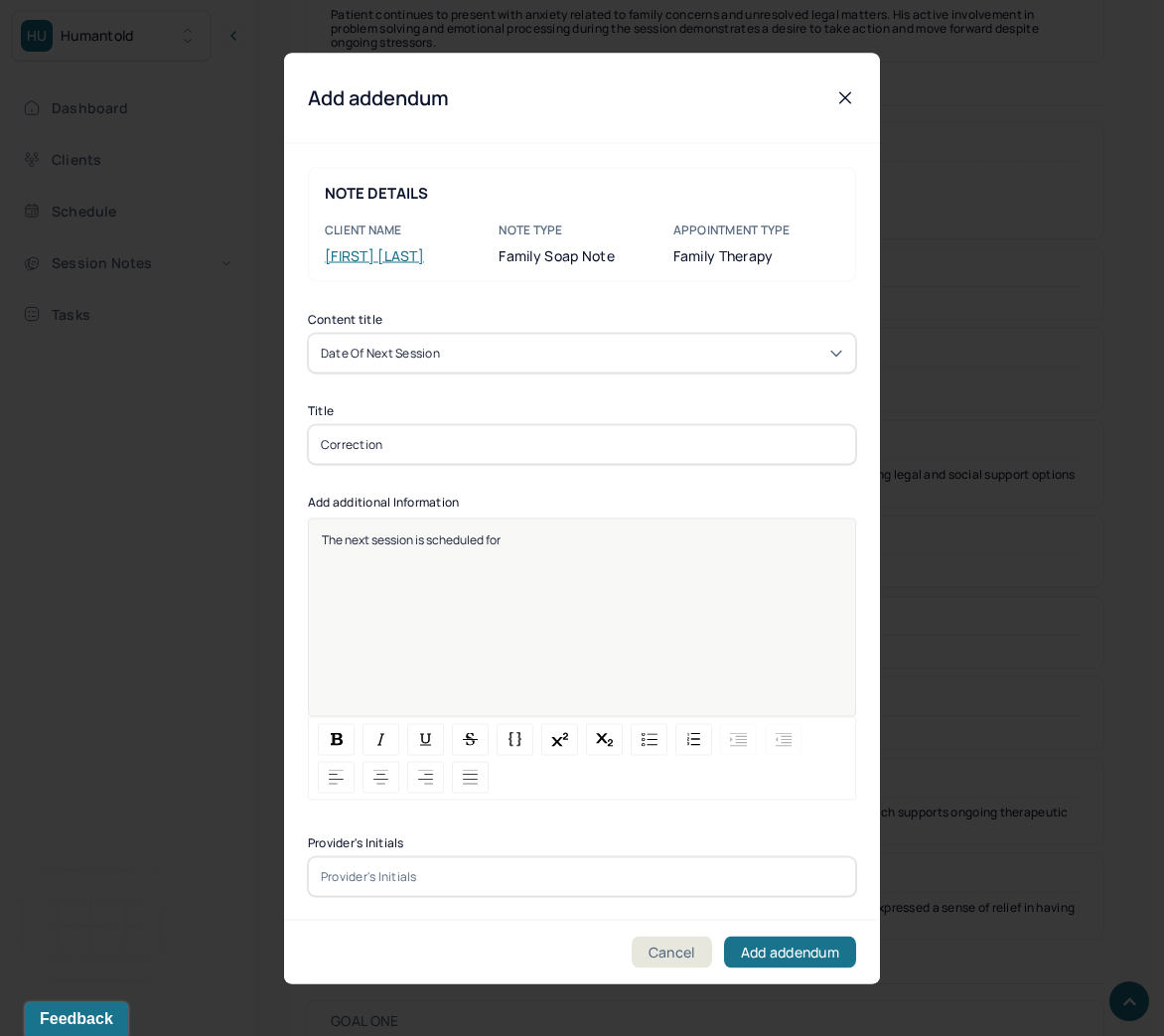 click on "The next session is scheduled for" at bounding box center [582, 538] 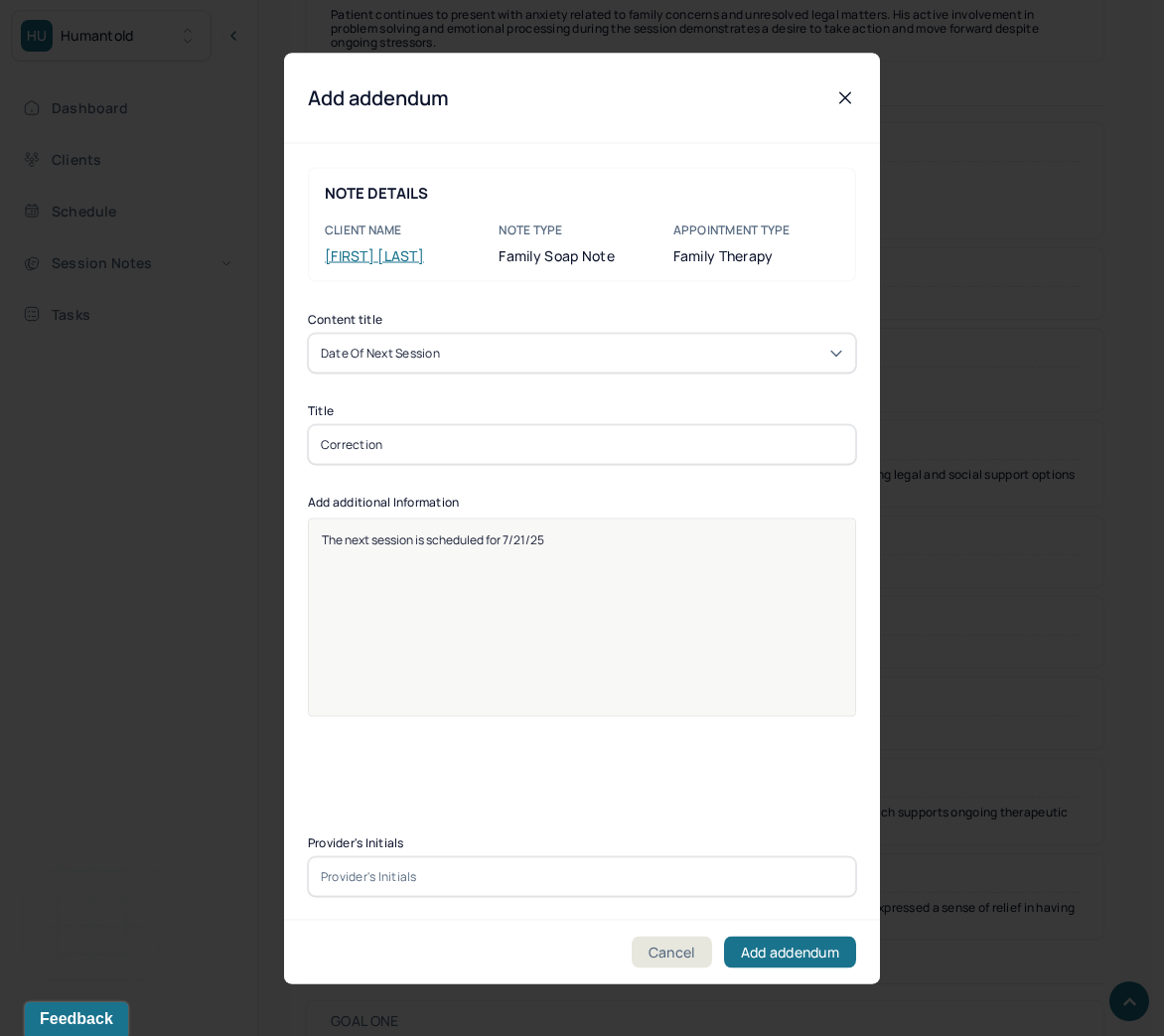 click at bounding box center [582, 876] 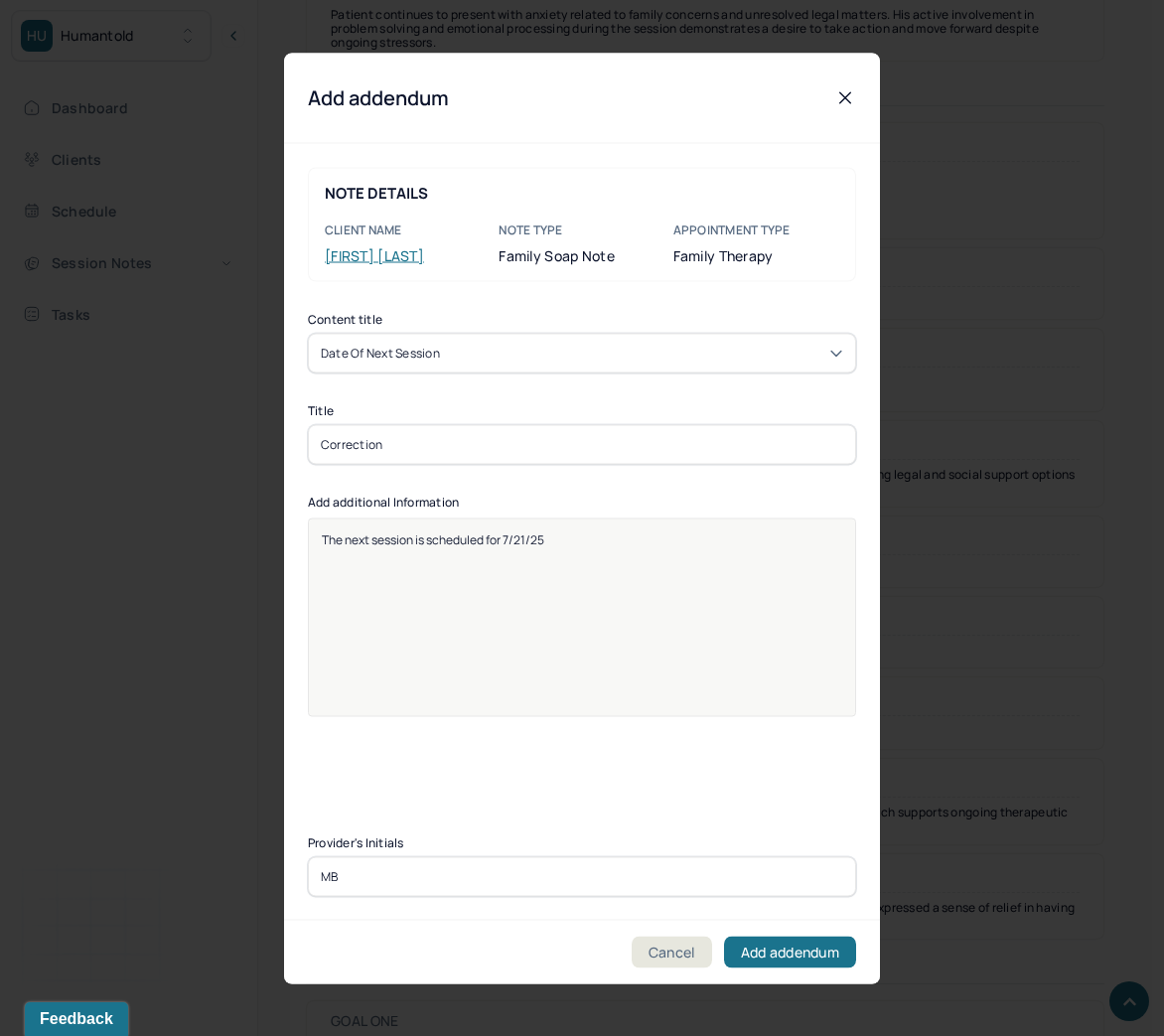 type on "MB" 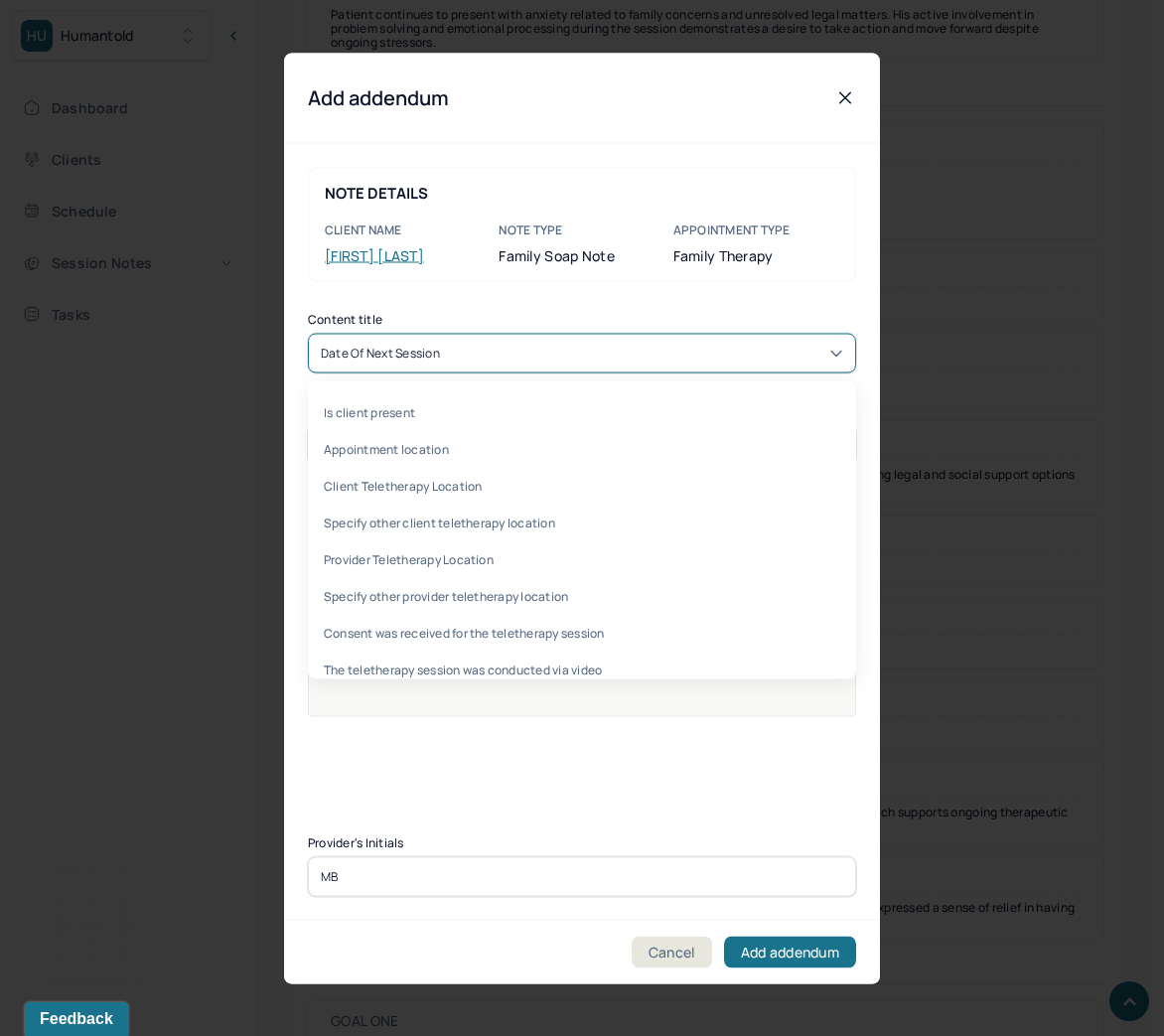 click on "Date of next session" at bounding box center (582, 353) 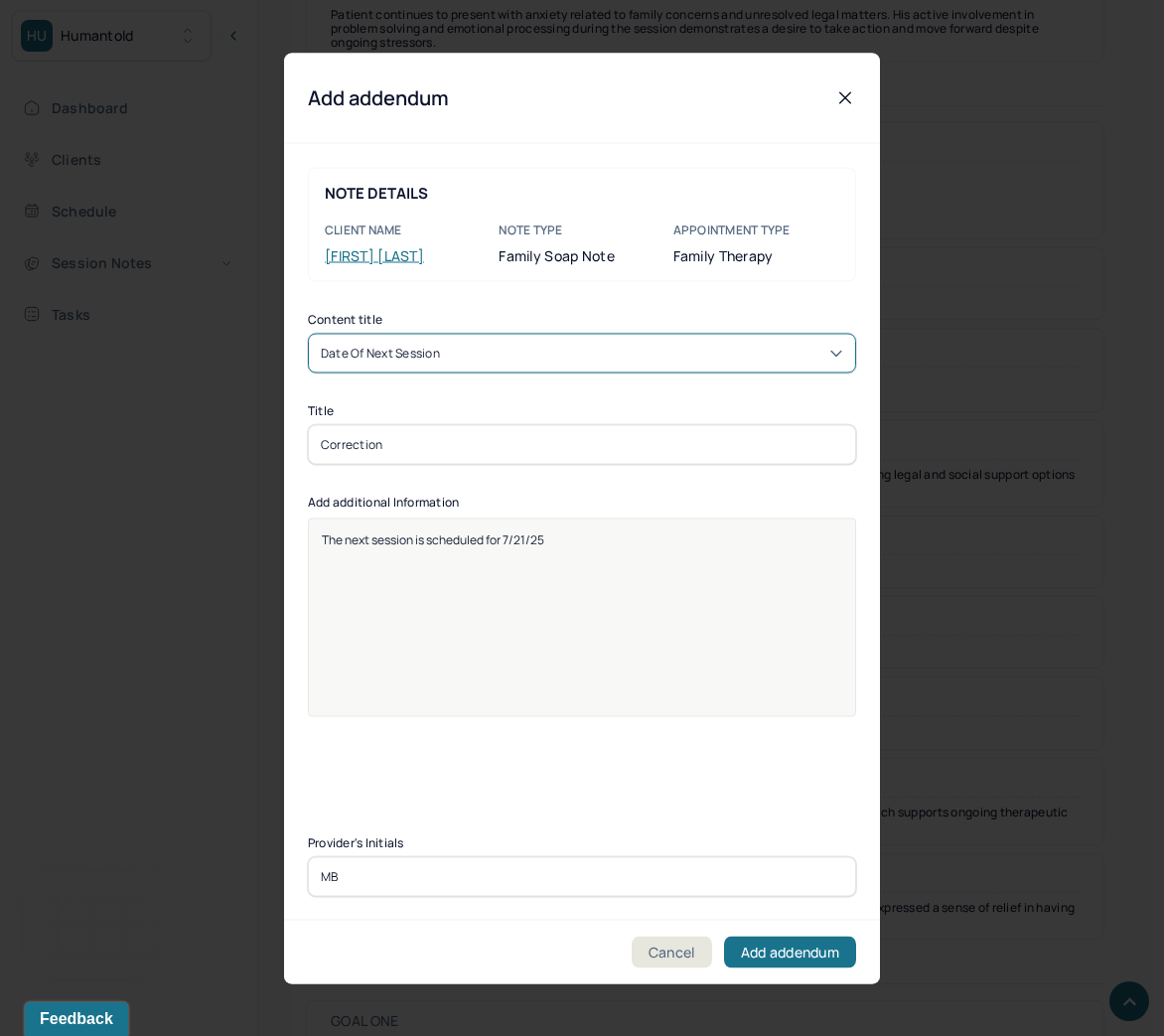 click on "Correction" at bounding box center (582, 444) 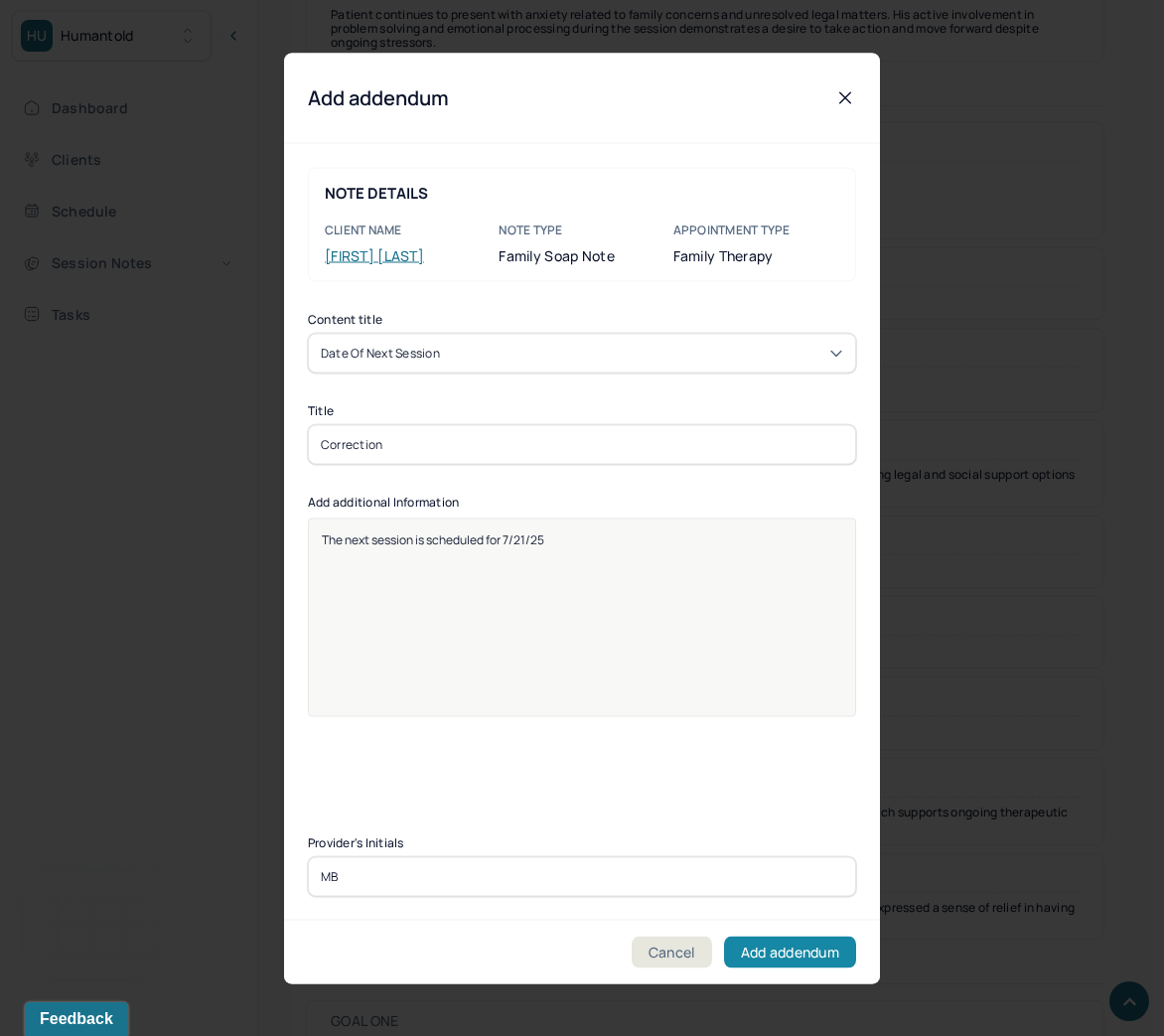 click on "Add addendum" at bounding box center (790, 952) 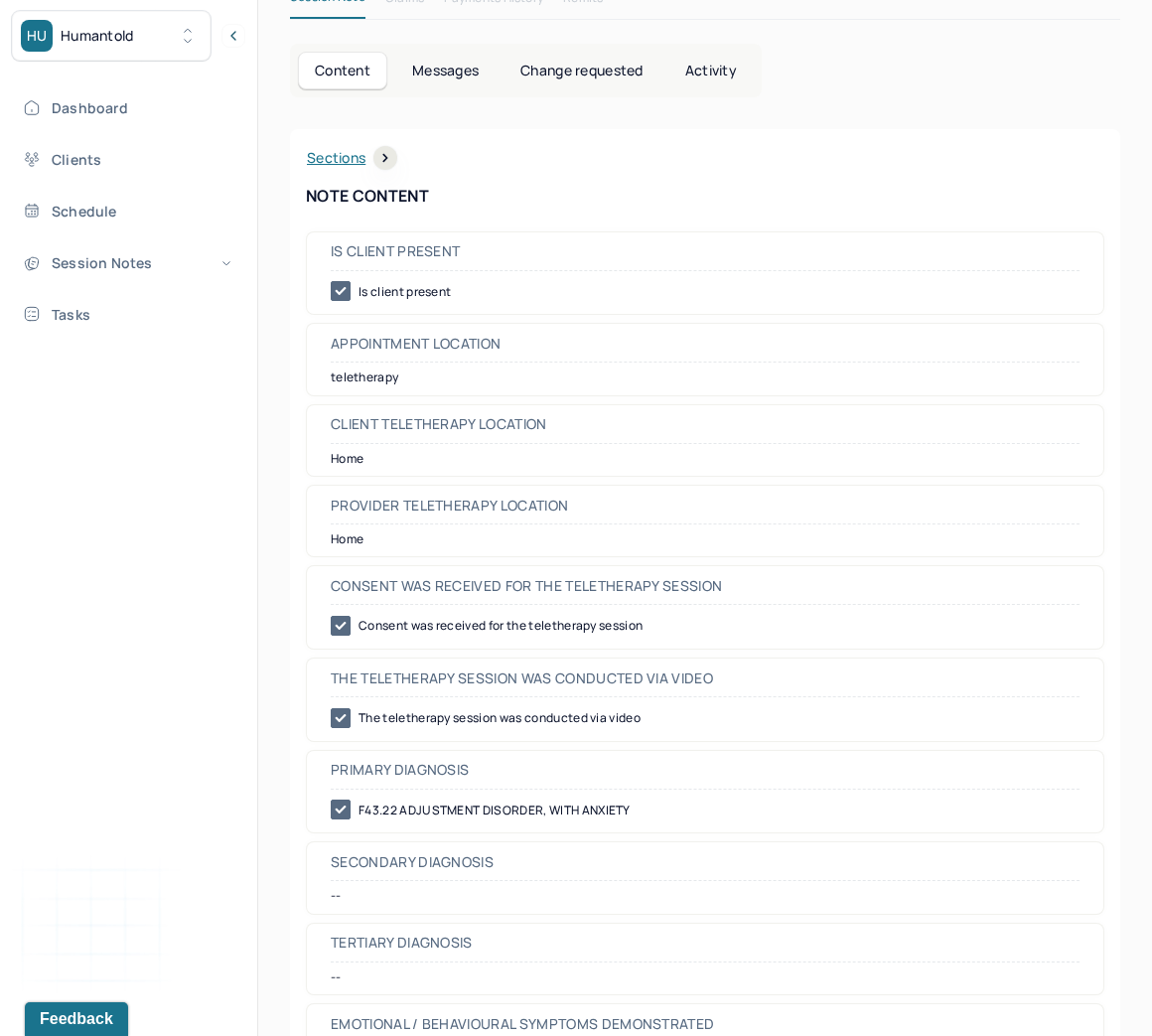 scroll, scrollTop: 0, scrollLeft: 0, axis: both 